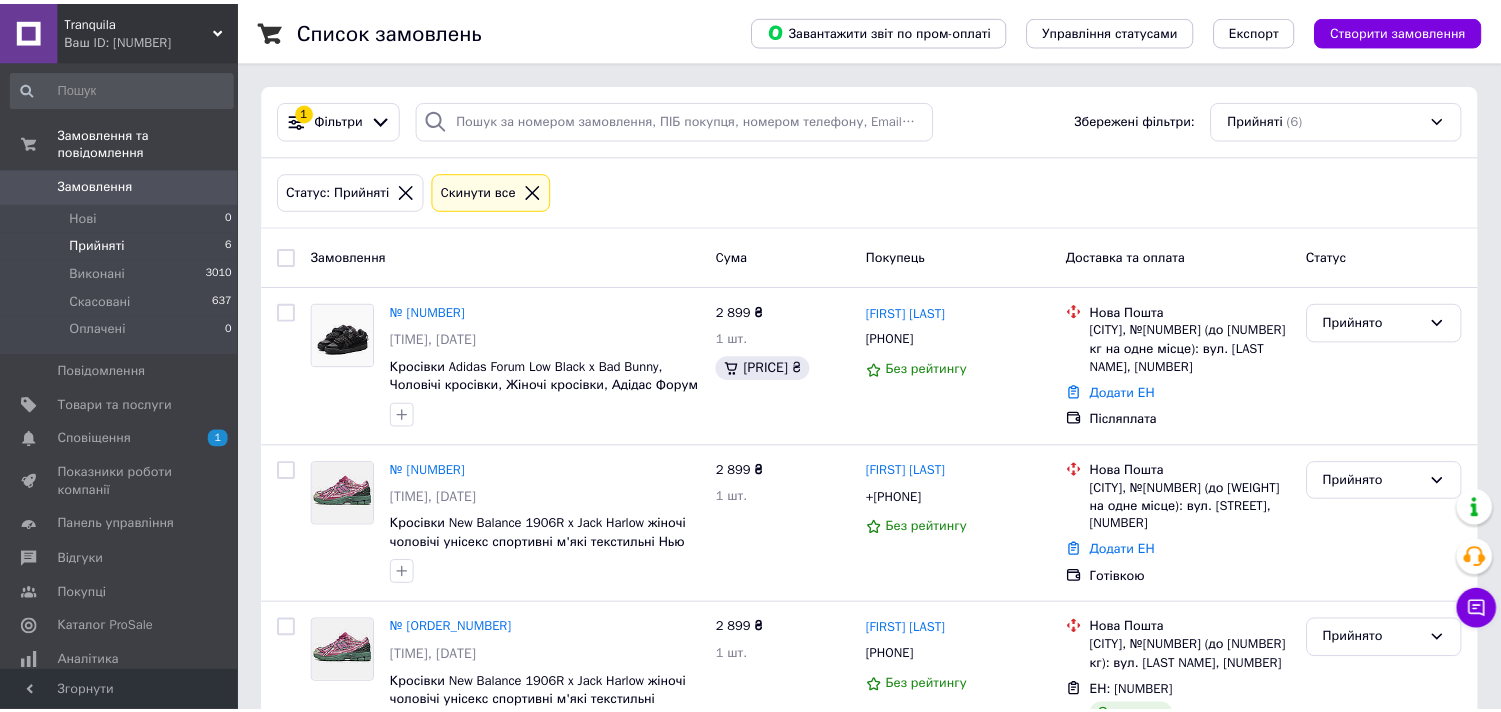 scroll, scrollTop: 0, scrollLeft: 0, axis: both 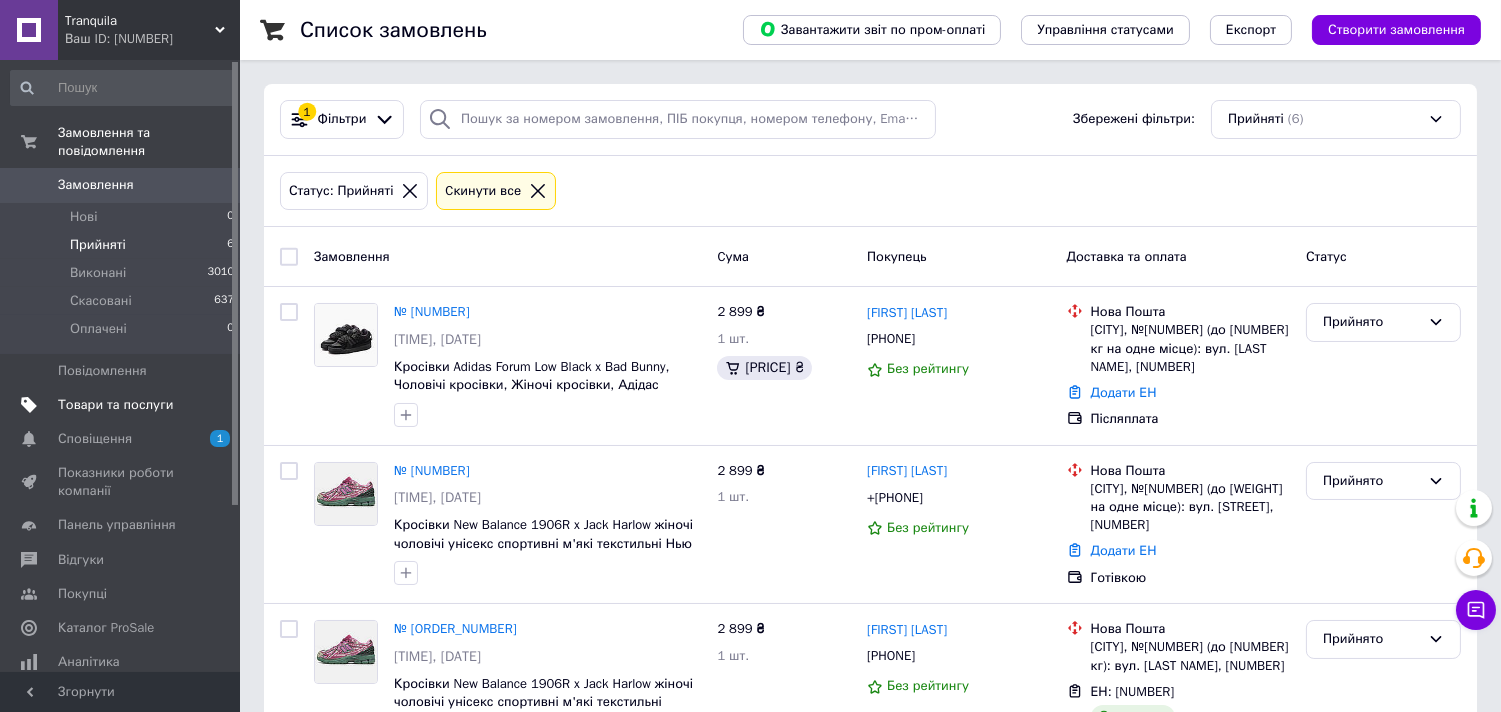 click on "Товари та послуги" at bounding box center [115, 405] 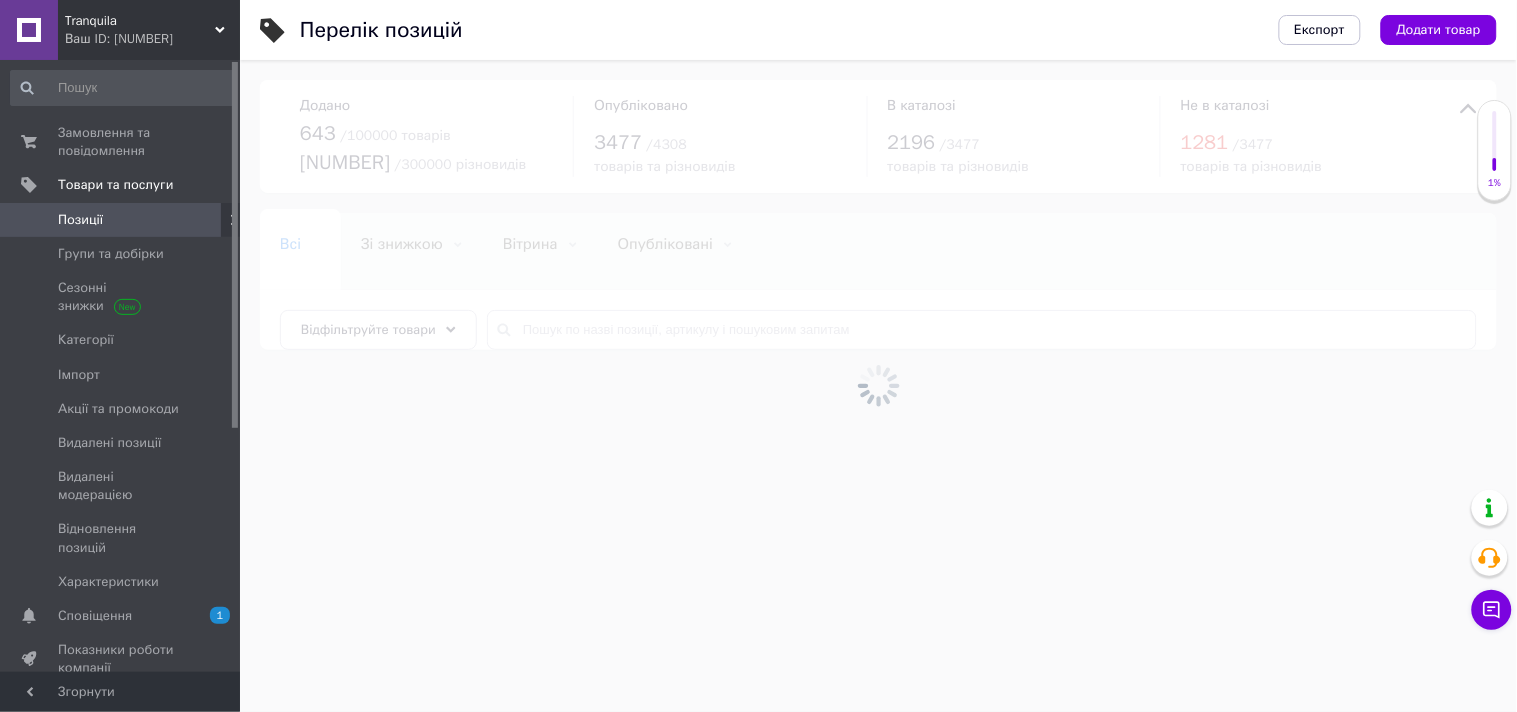 click at bounding box center (878, 386) 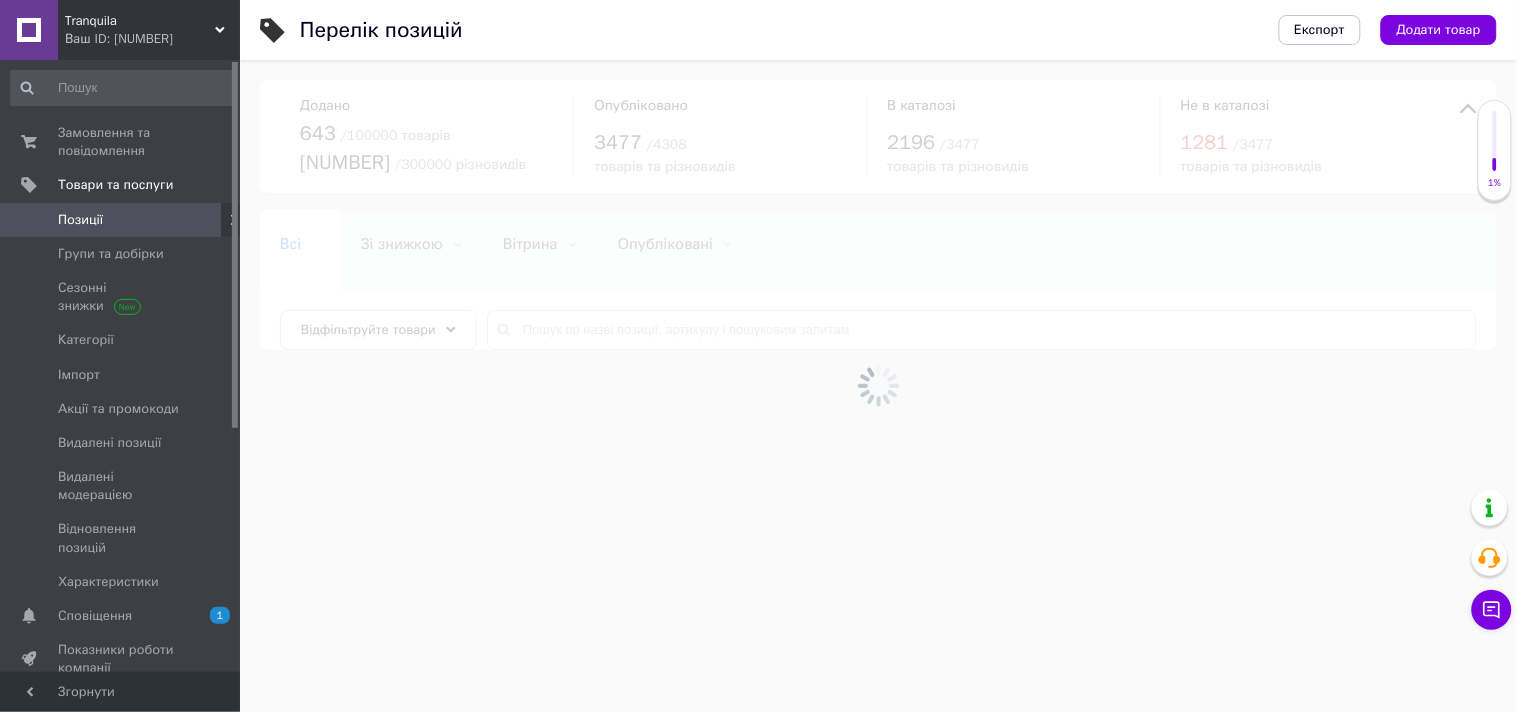 click at bounding box center [878, 386] 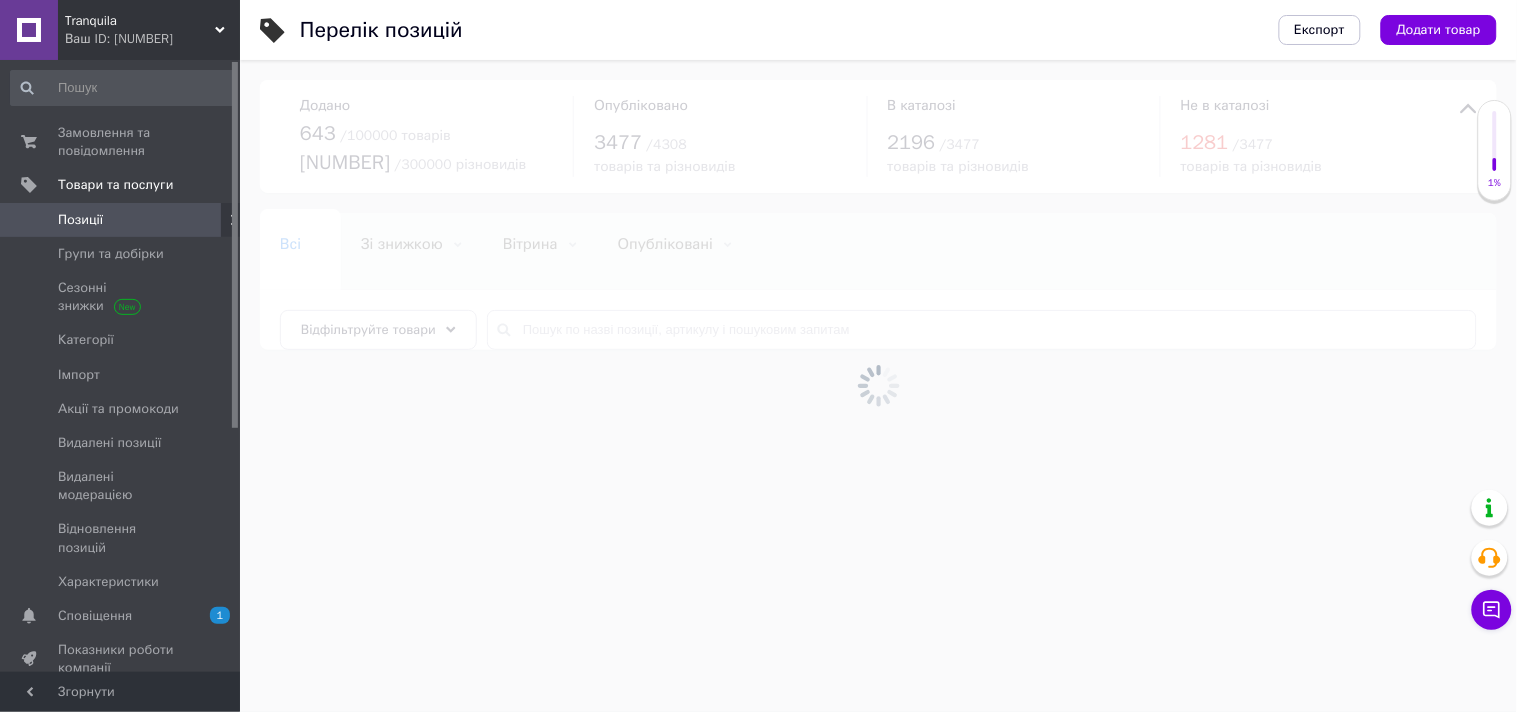click at bounding box center [878, 386] 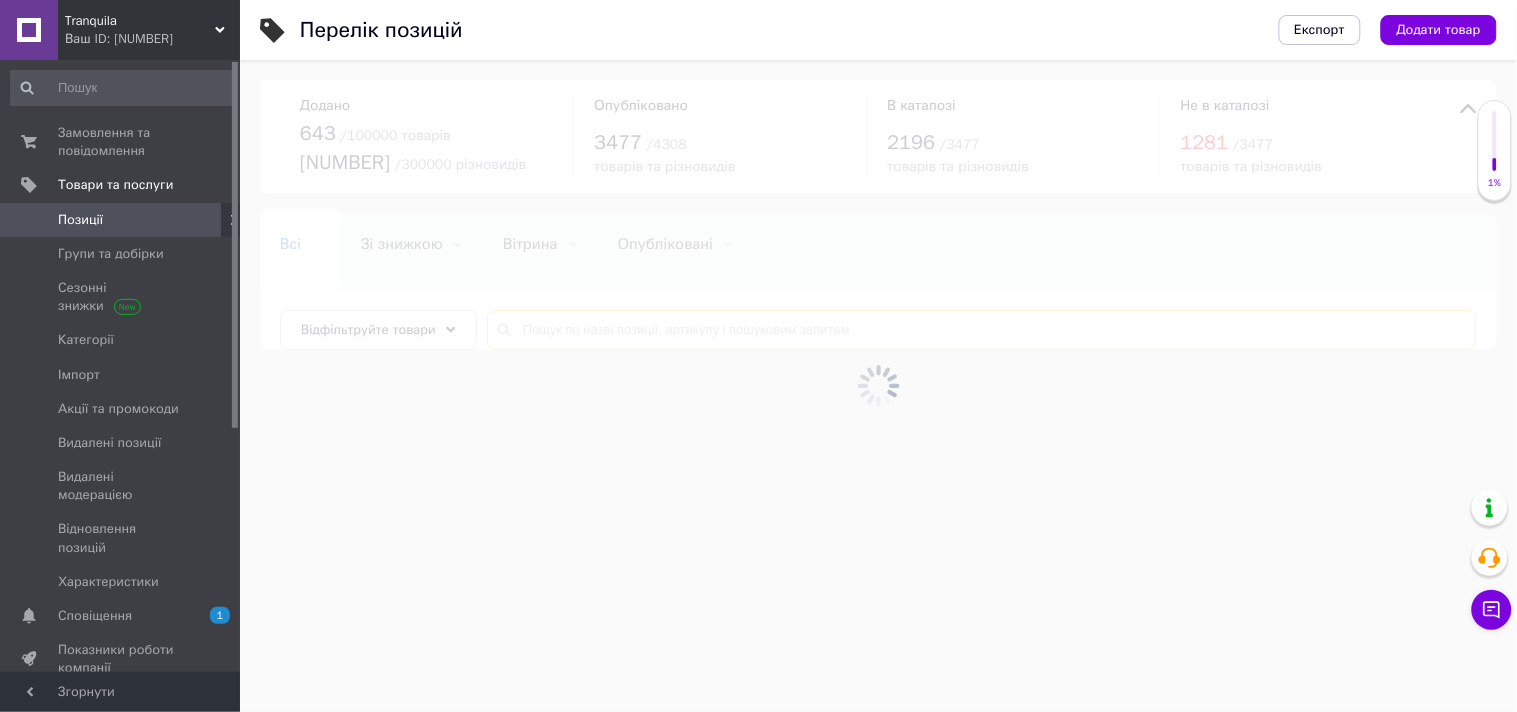 click at bounding box center [982, 330] 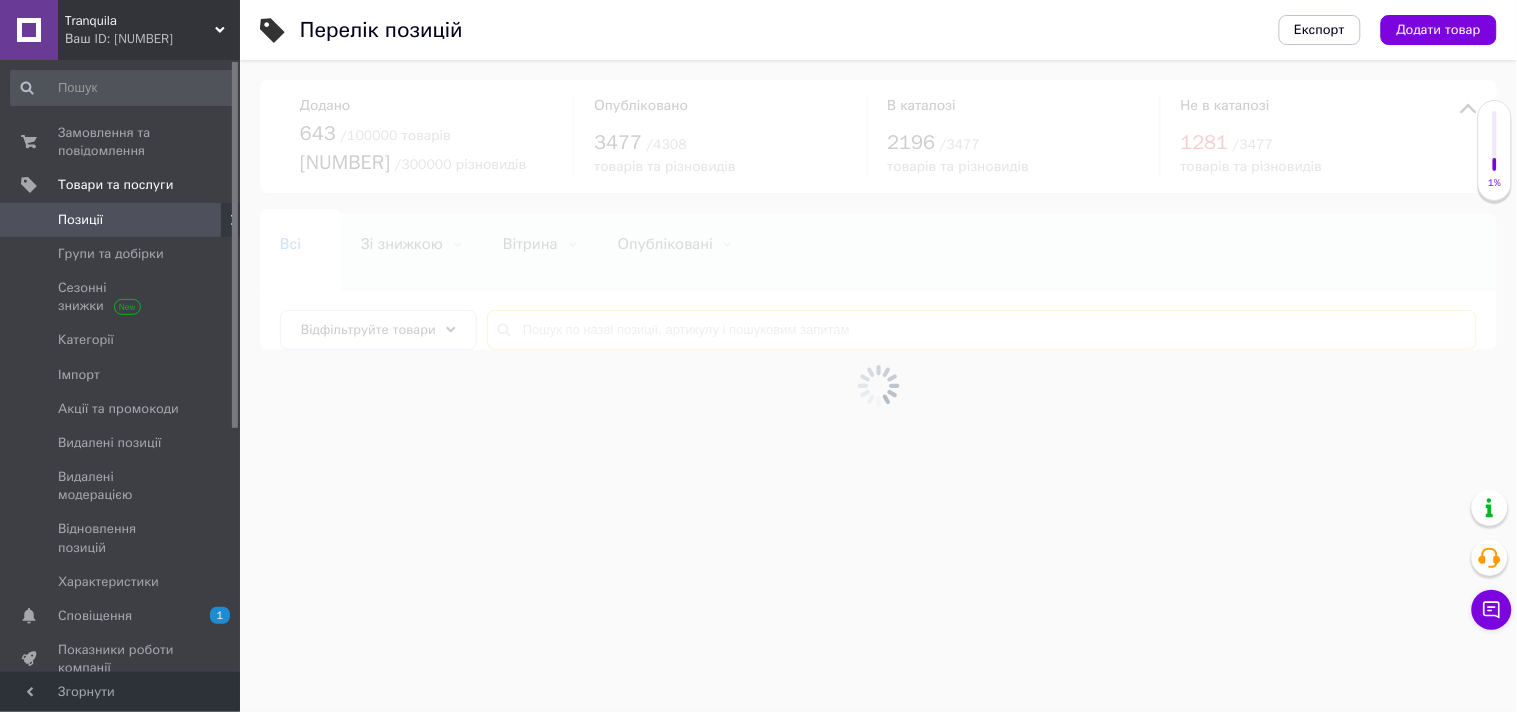 click at bounding box center [982, 330] 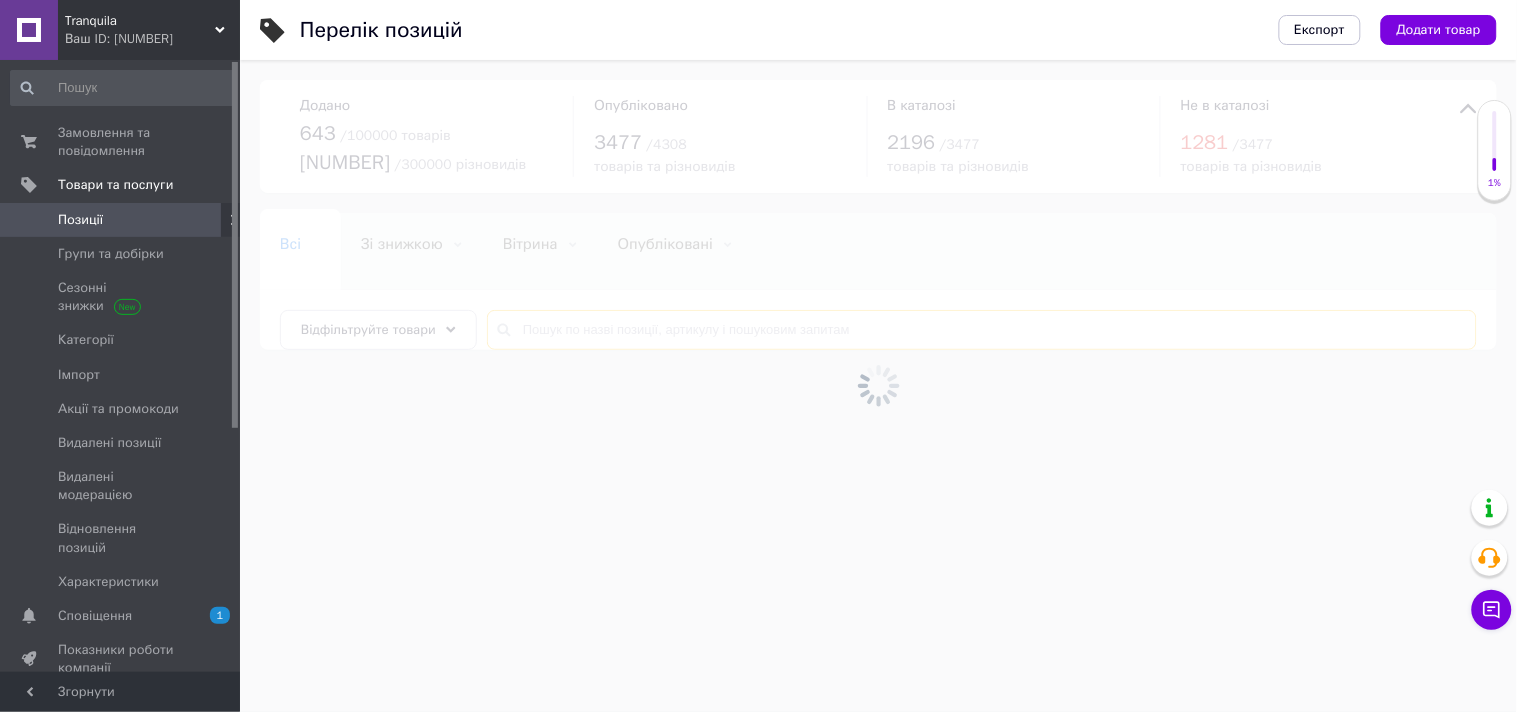 click at bounding box center (982, 330) 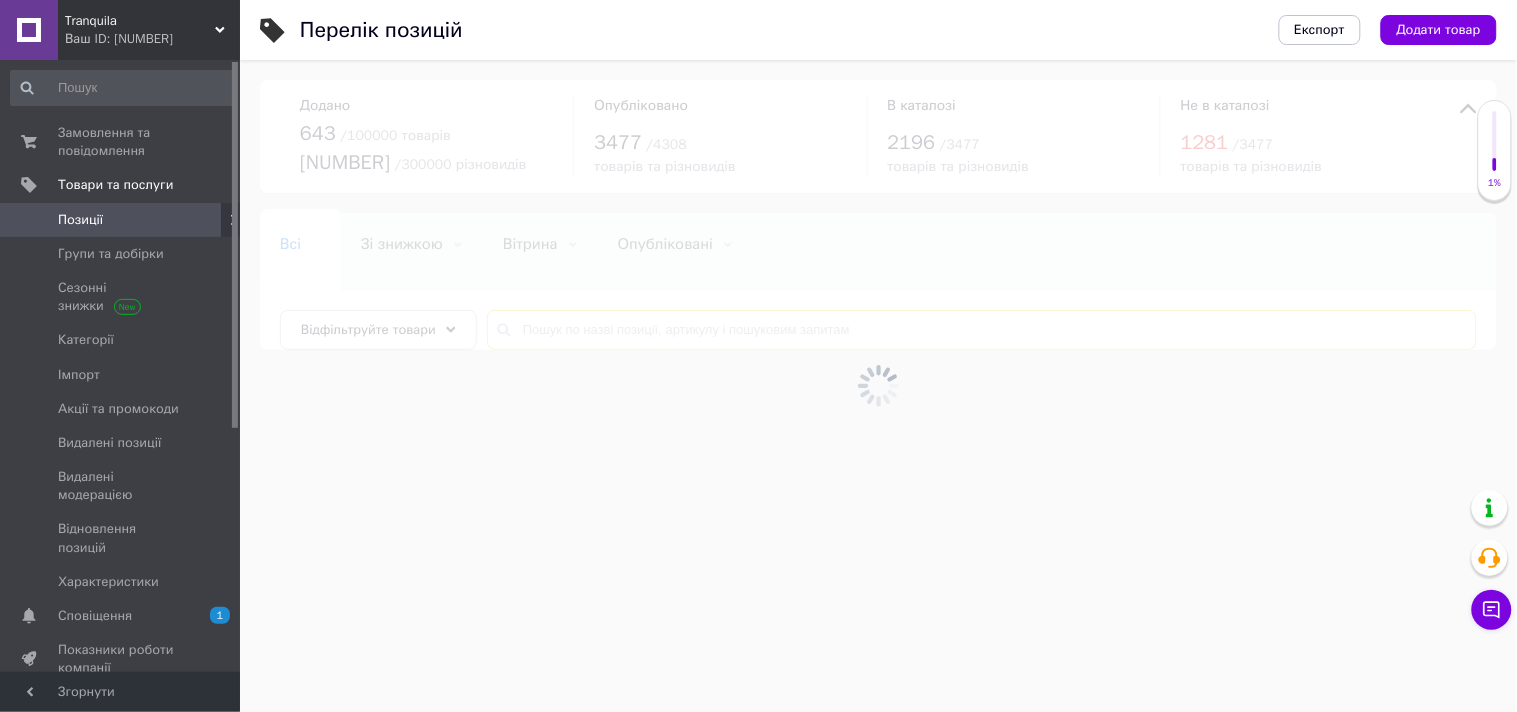 click at bounding box center [982, 330] 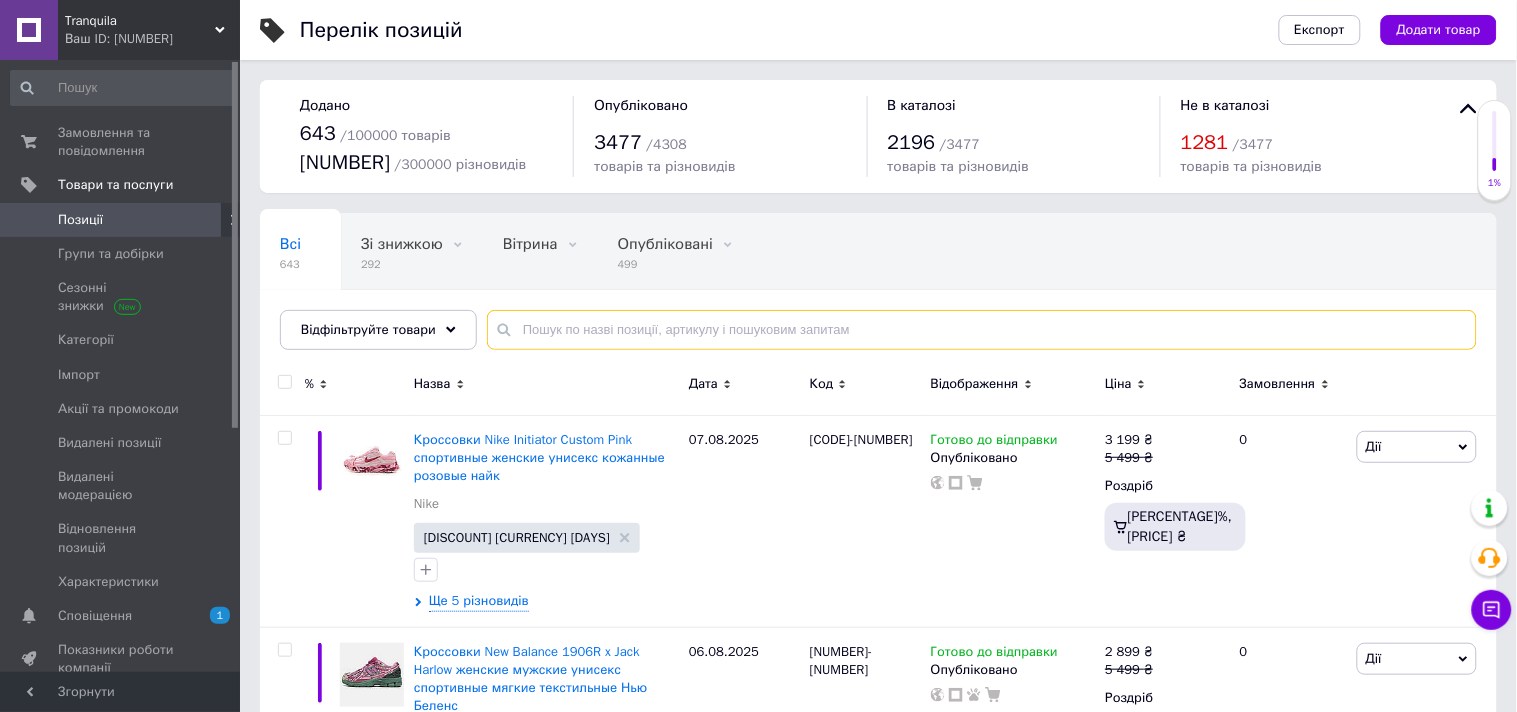 click at bounding box center [982, 330] 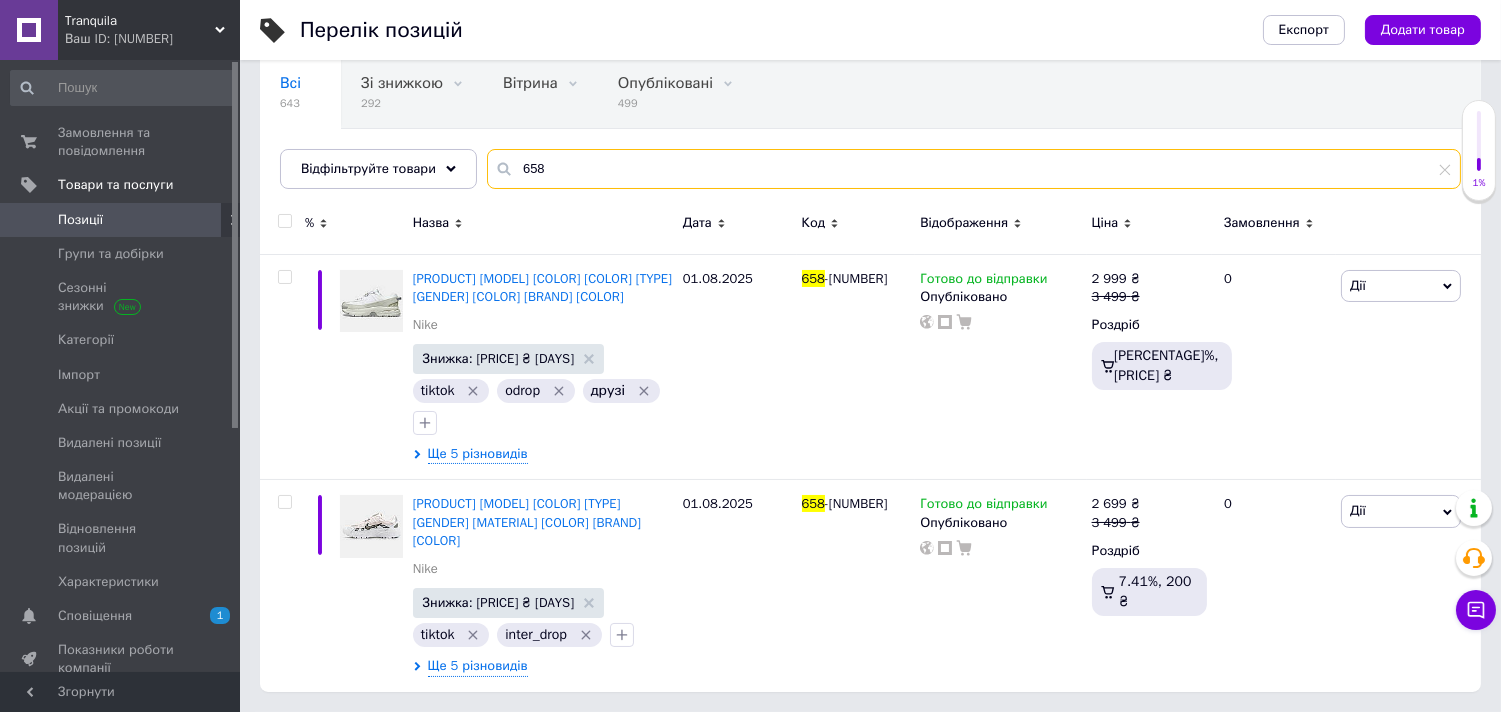 scroll, scrollTop: 178, scrollLeft: 0, axis: vertical 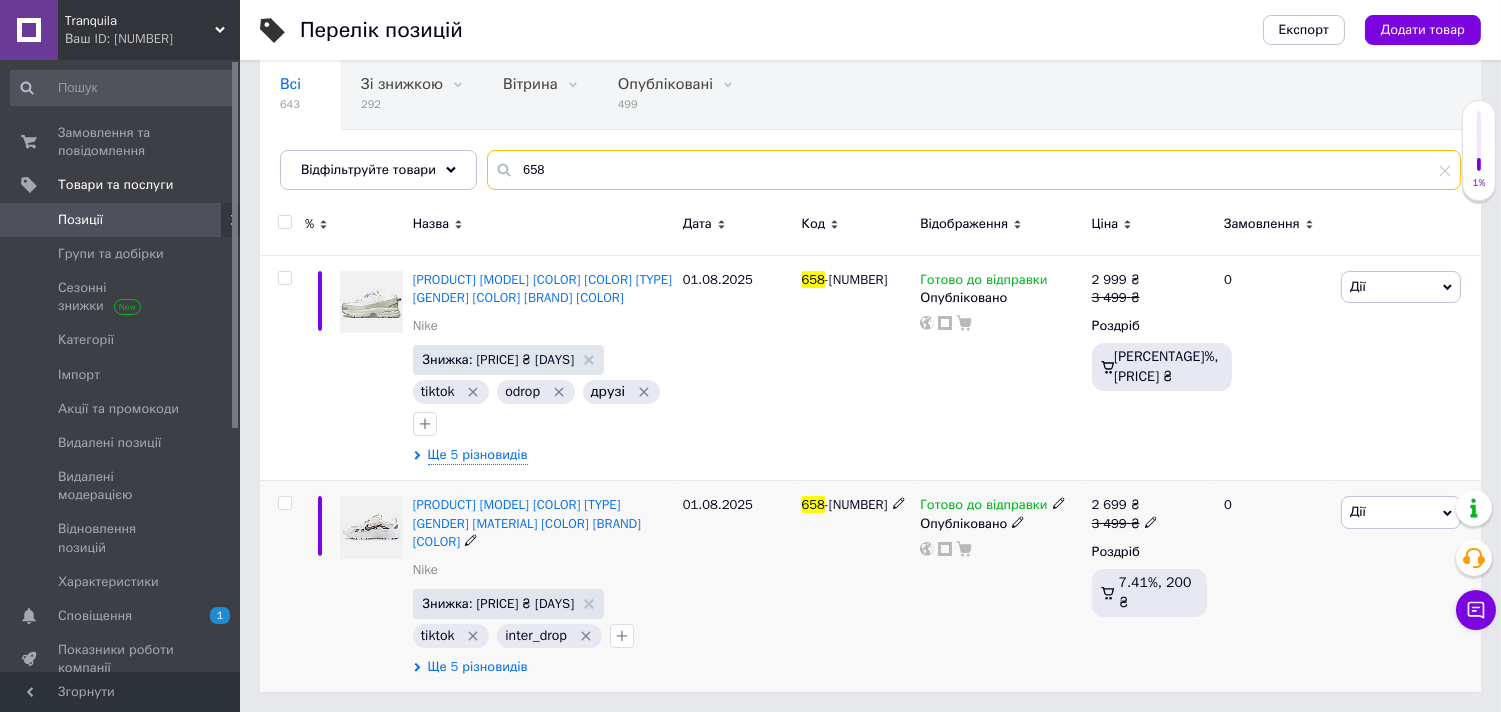 type on "658" 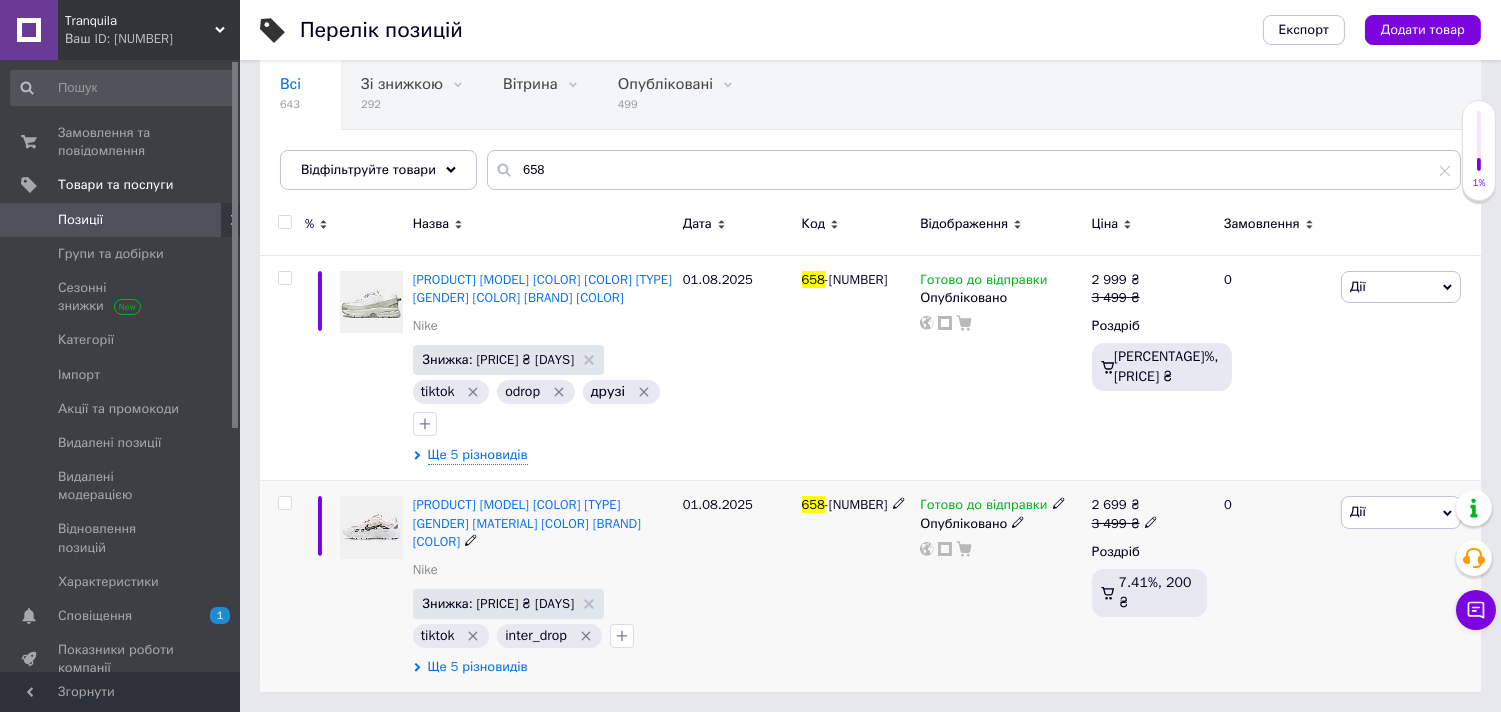 scroll, scrollTop: 177, scrollLeft: 0, axis: vertical 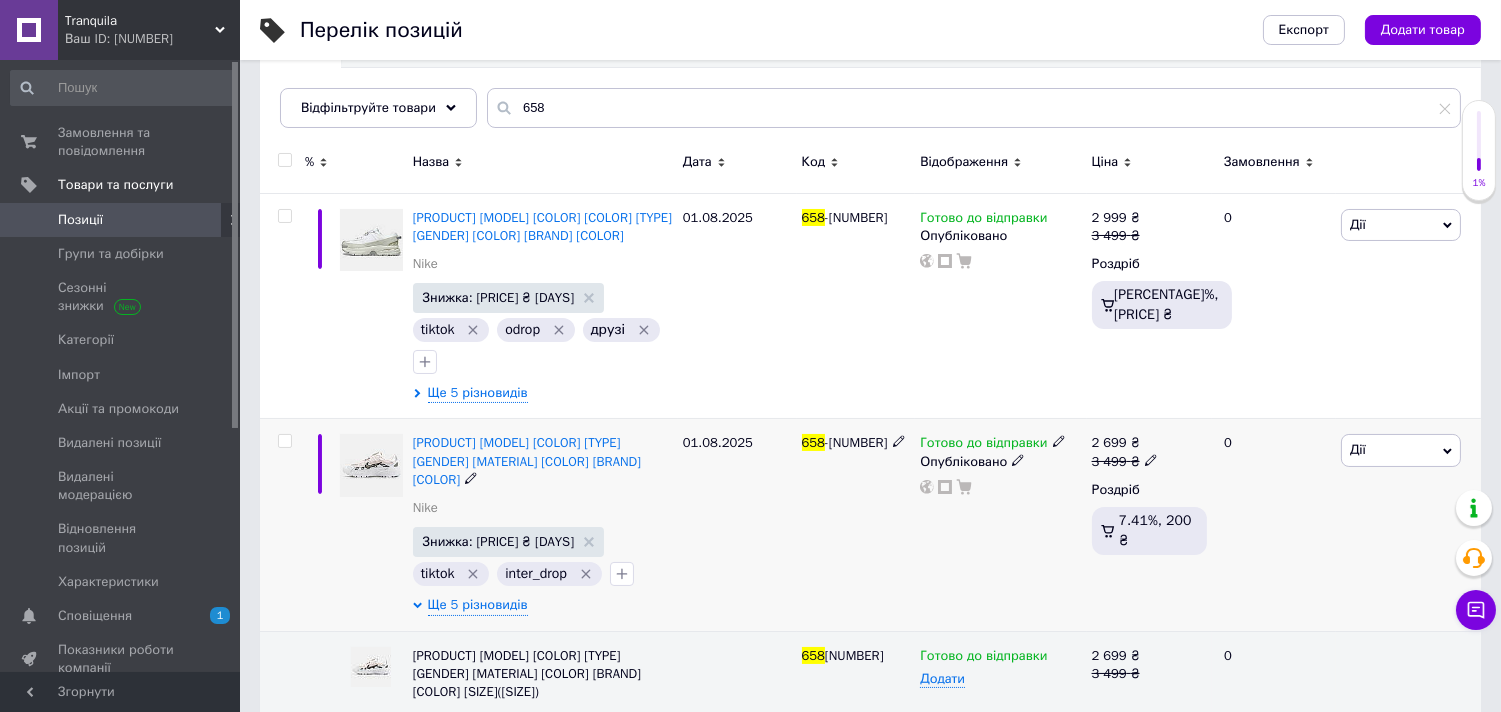 click 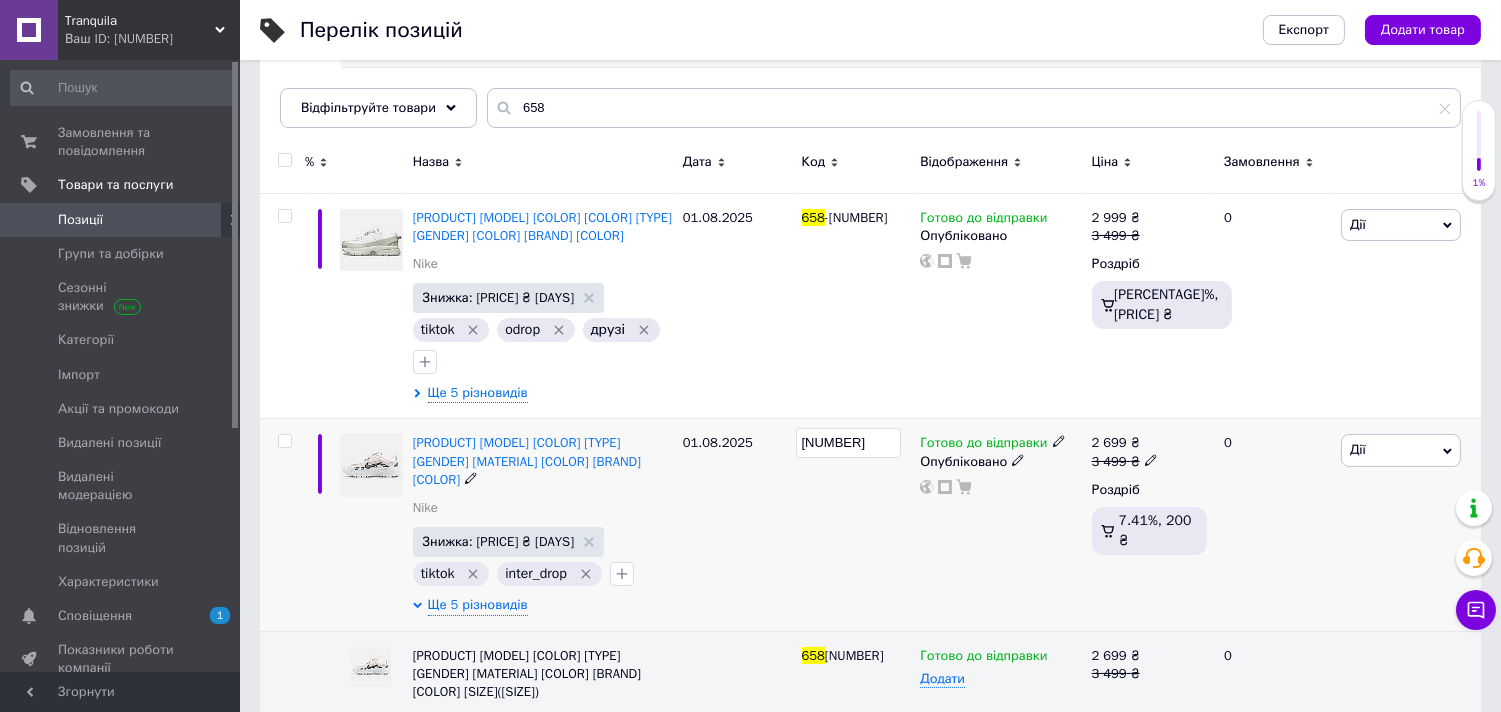 click on "[NUMBER]" at bounding box center [849, 443] 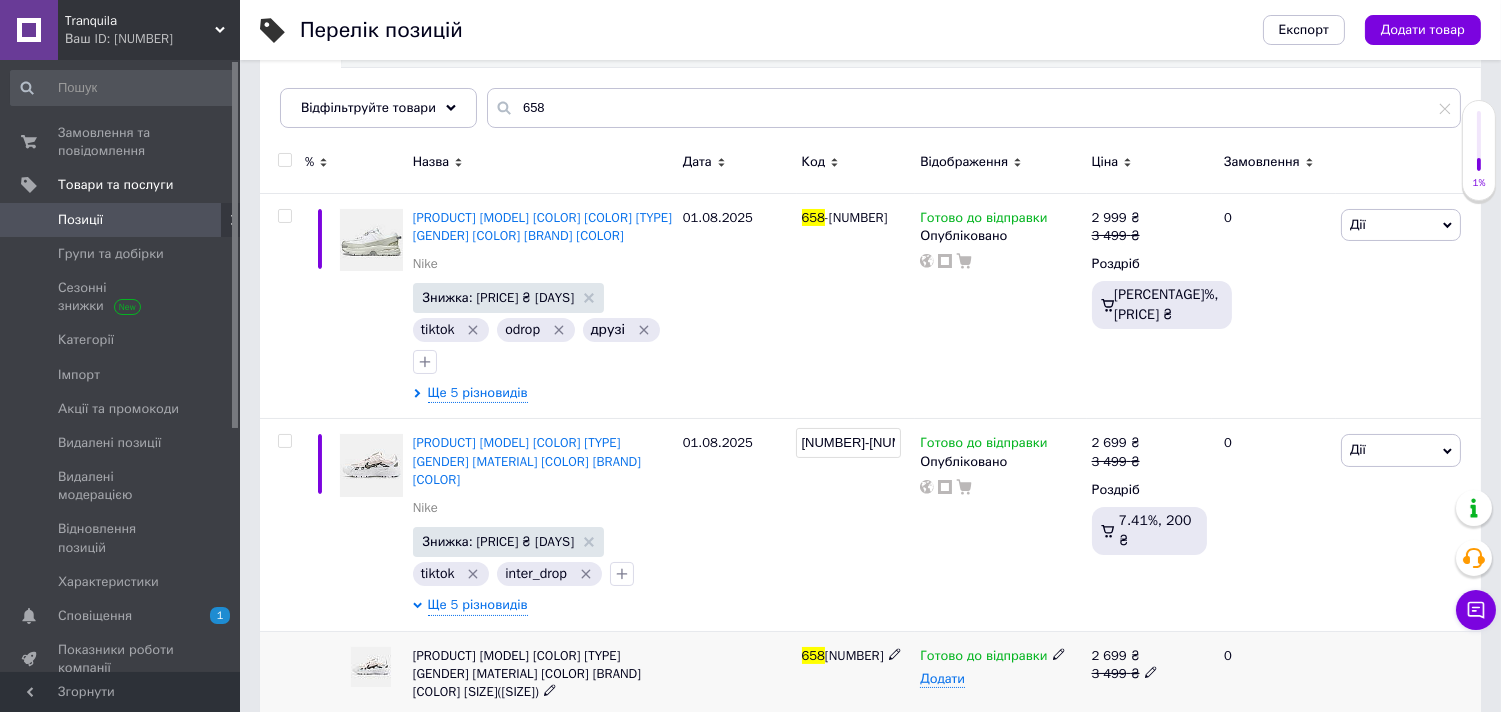 click 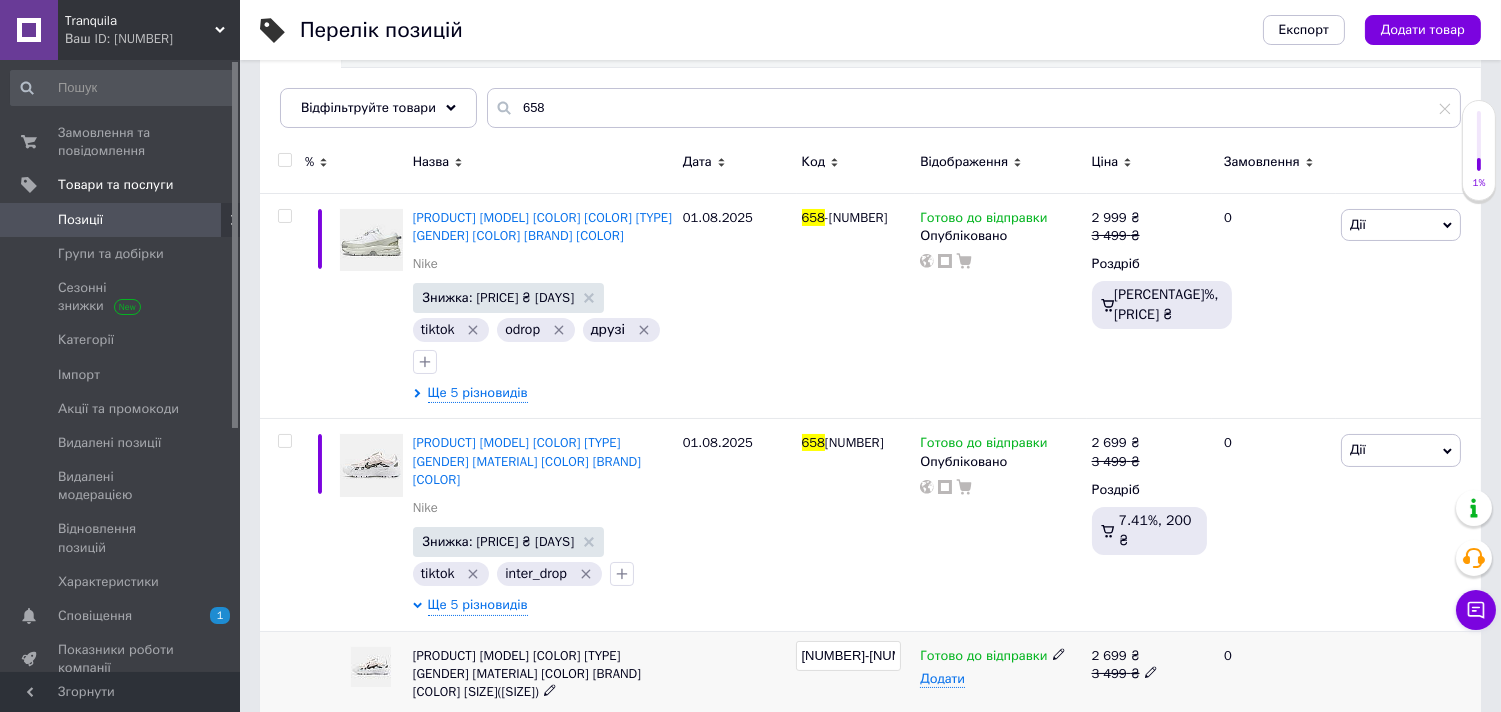 click on "[NUMBER]-[NUMBER]" at bounding box center (849, 656) 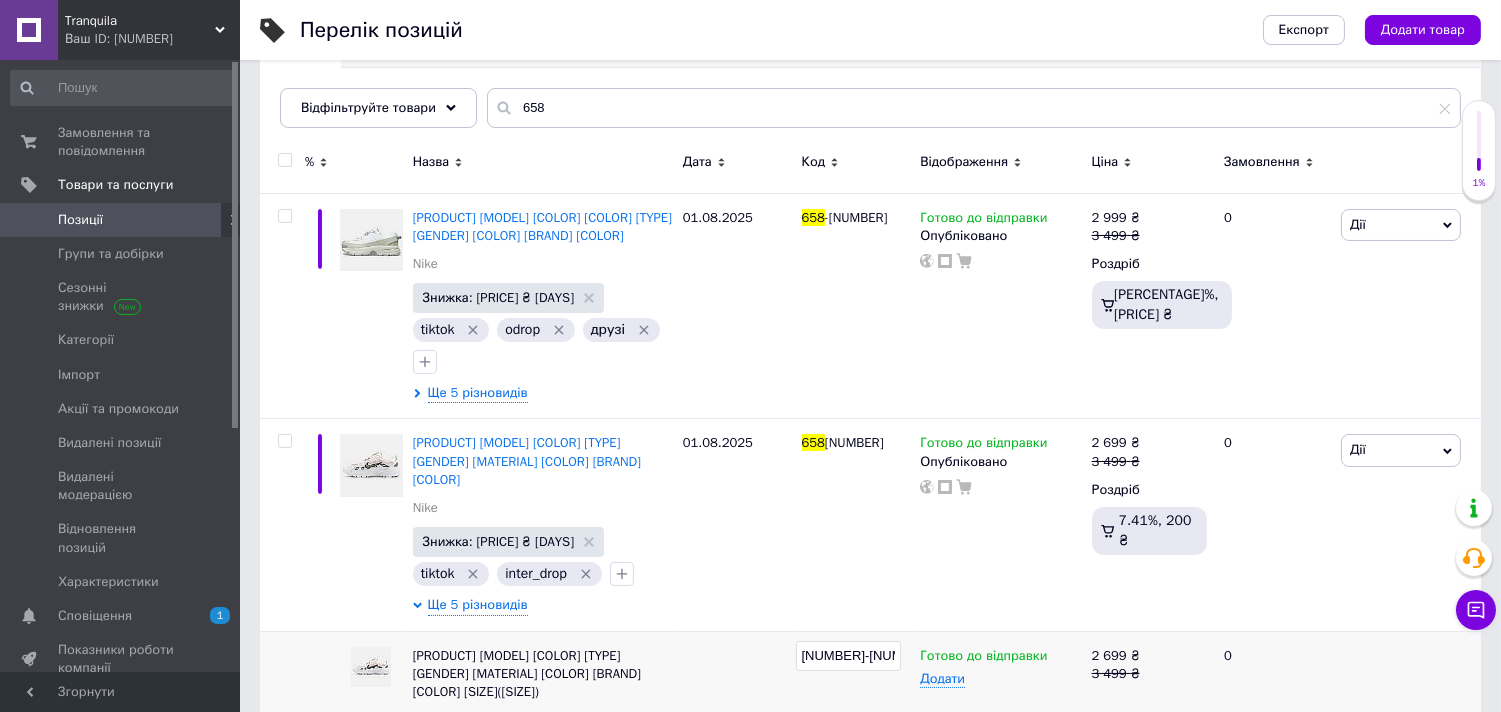 type on "[NUMBER]-[NUMBER]" 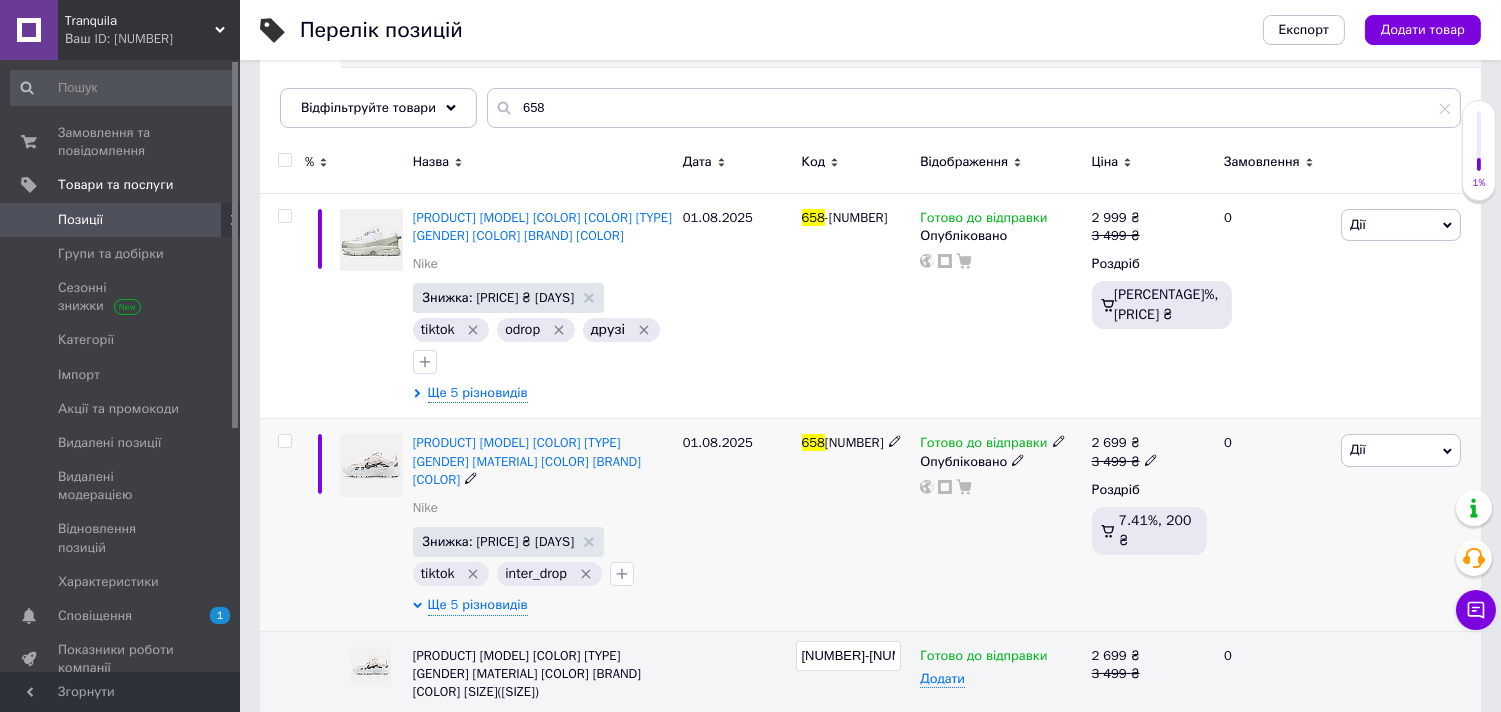 scroll, scrollTop: 444, scrollLeft: 0, axis: vertical 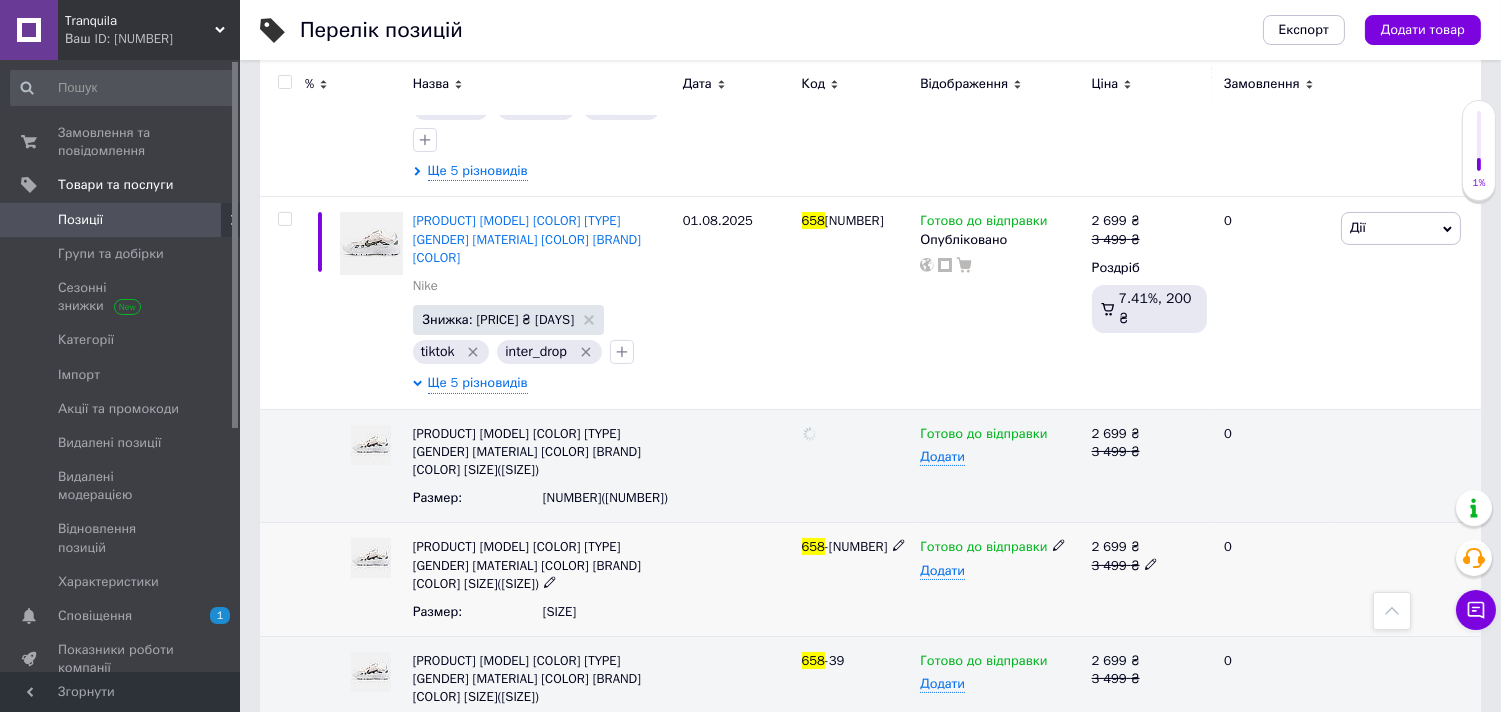 click 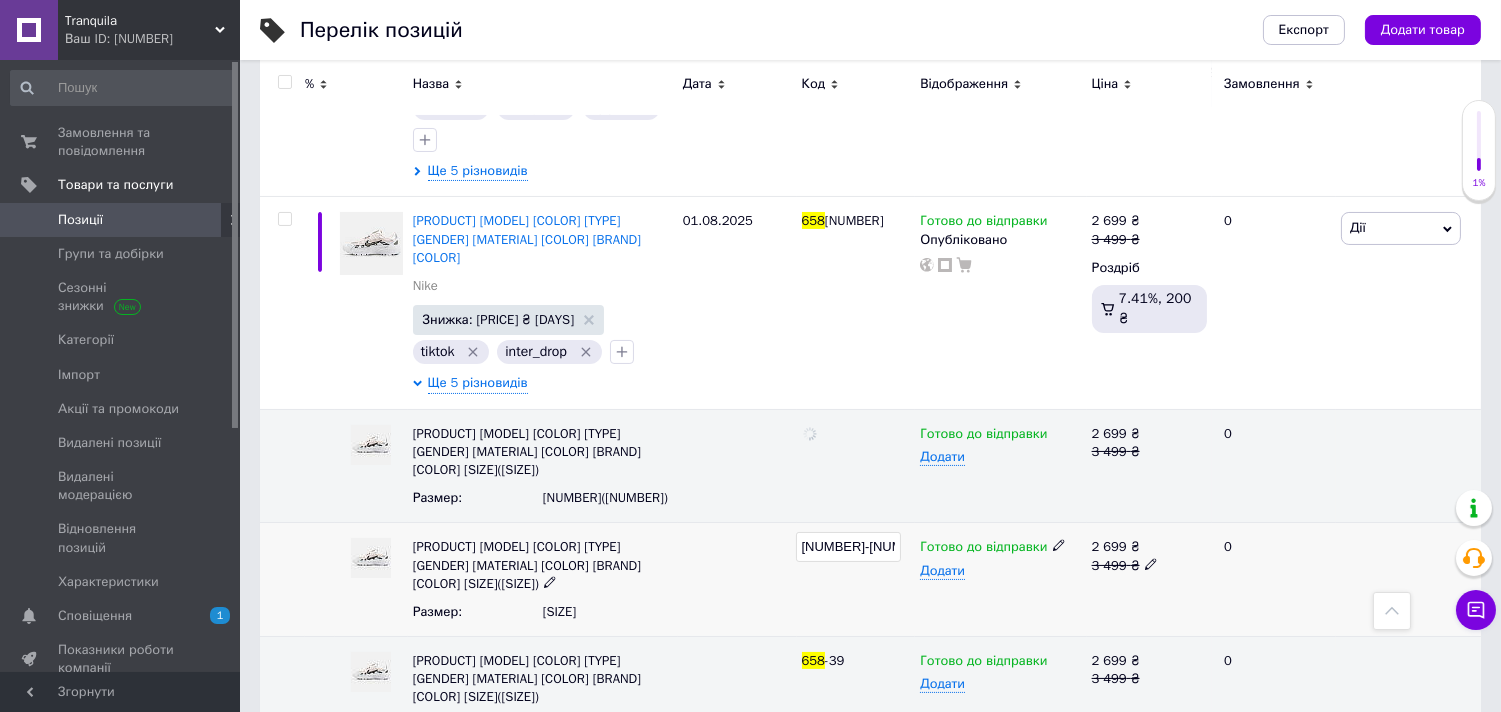 click on "[NUMBER]-[NUMBER]" at bounding box center (849, 547) 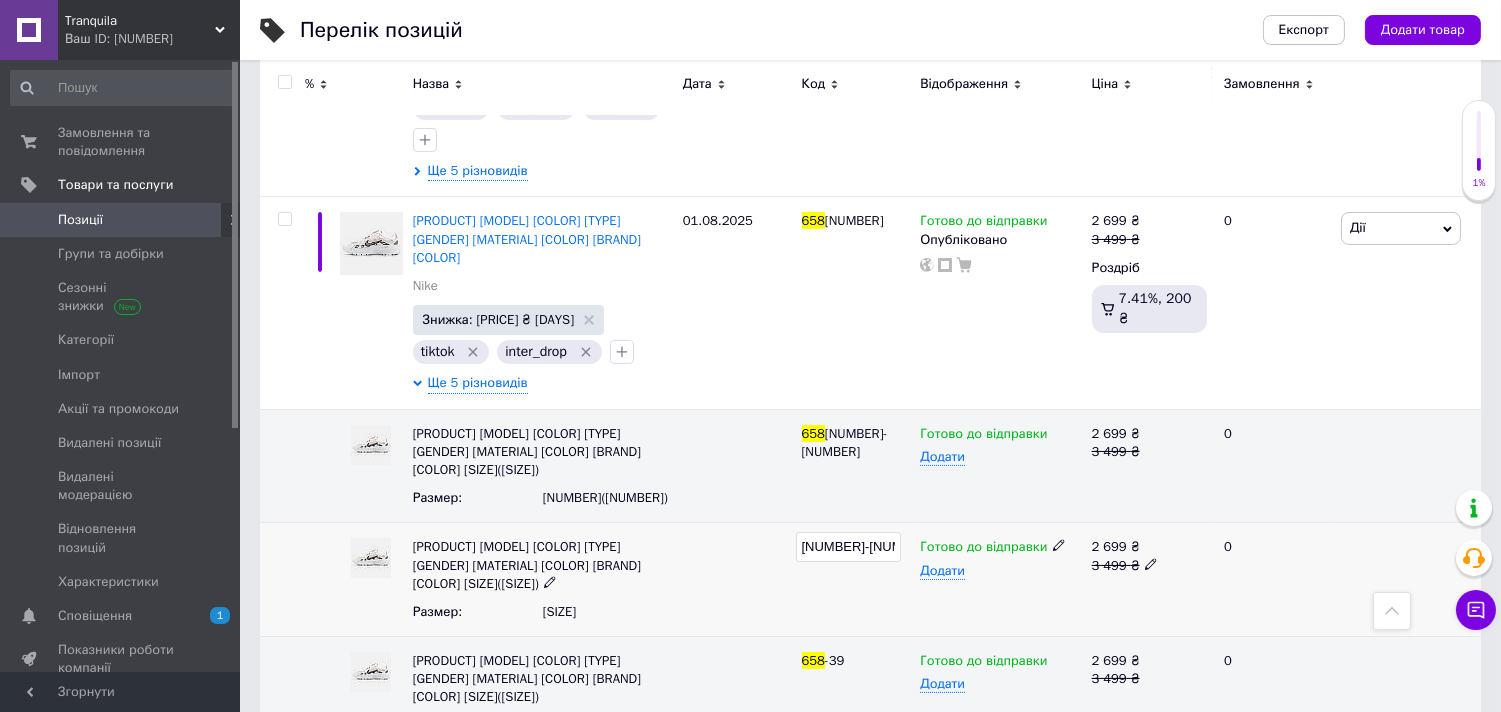 type on "[NUMBER]" 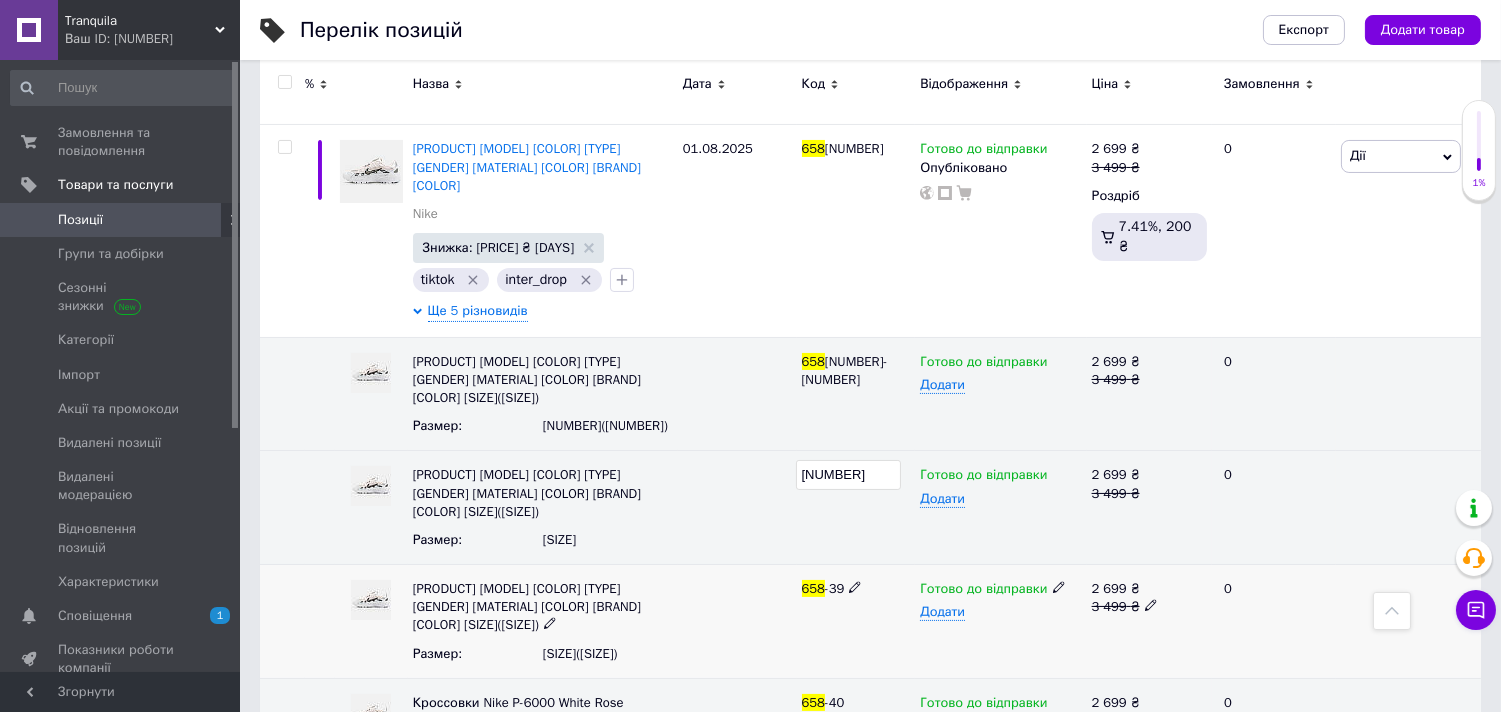 scroll, scrollTop: 555, scrollLeft: 0, axis: vertical 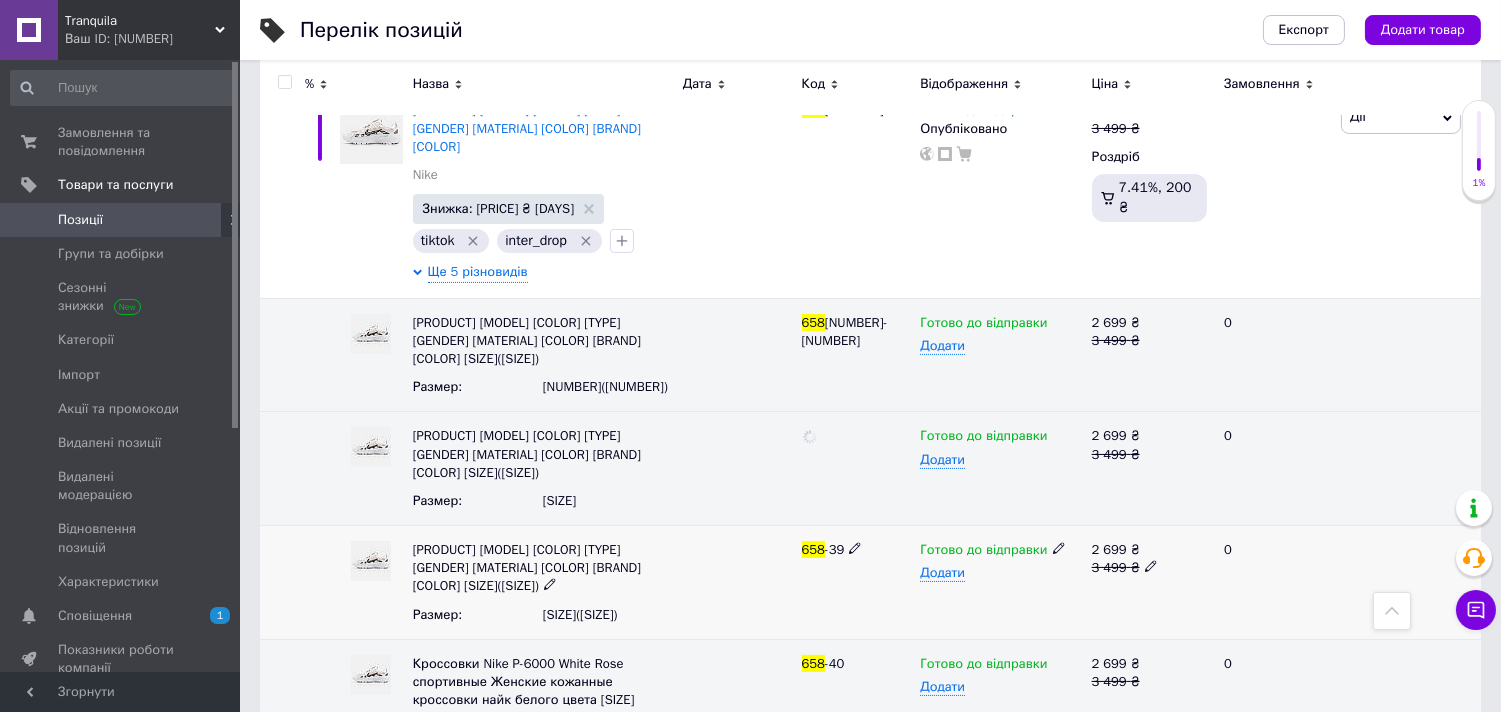 click 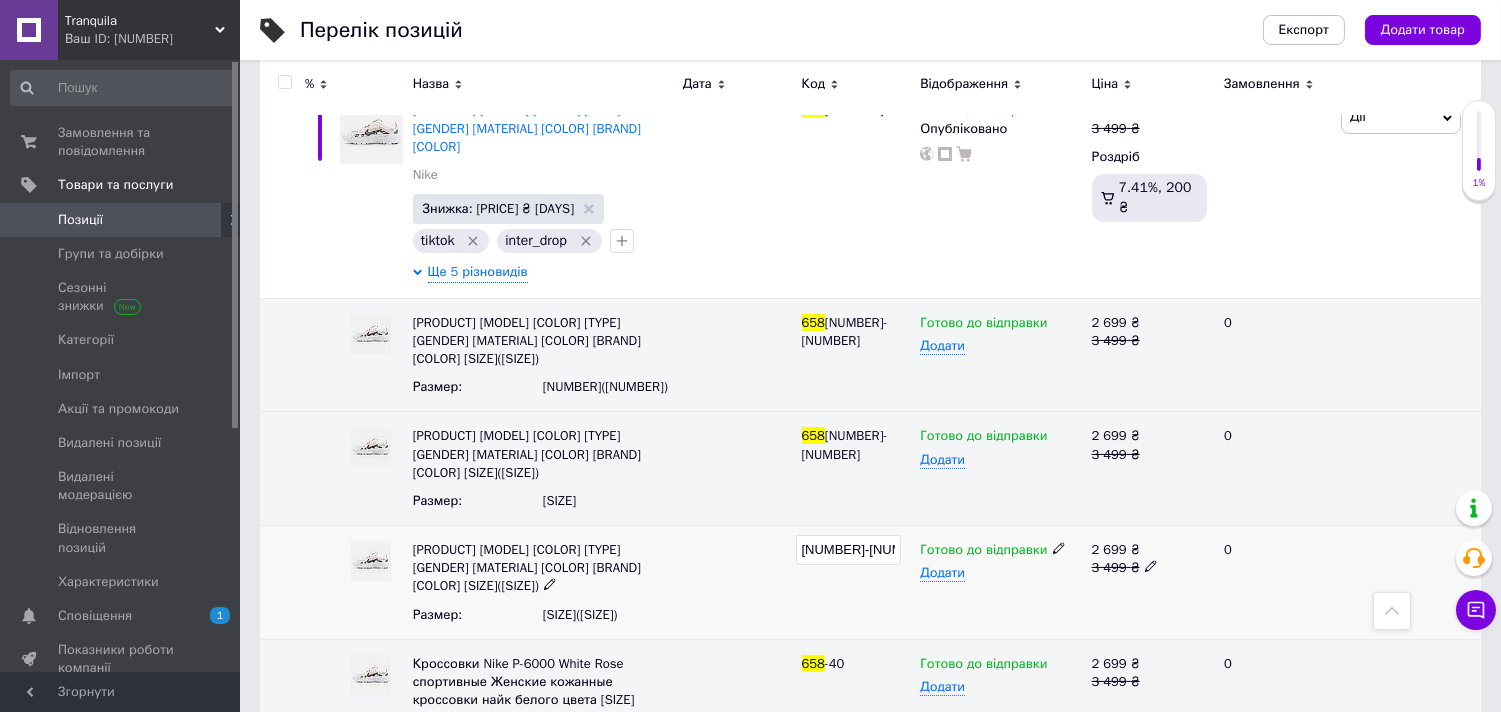 click on "[NUMBER]-[NUMBER]" at bounding box center [849, 550] 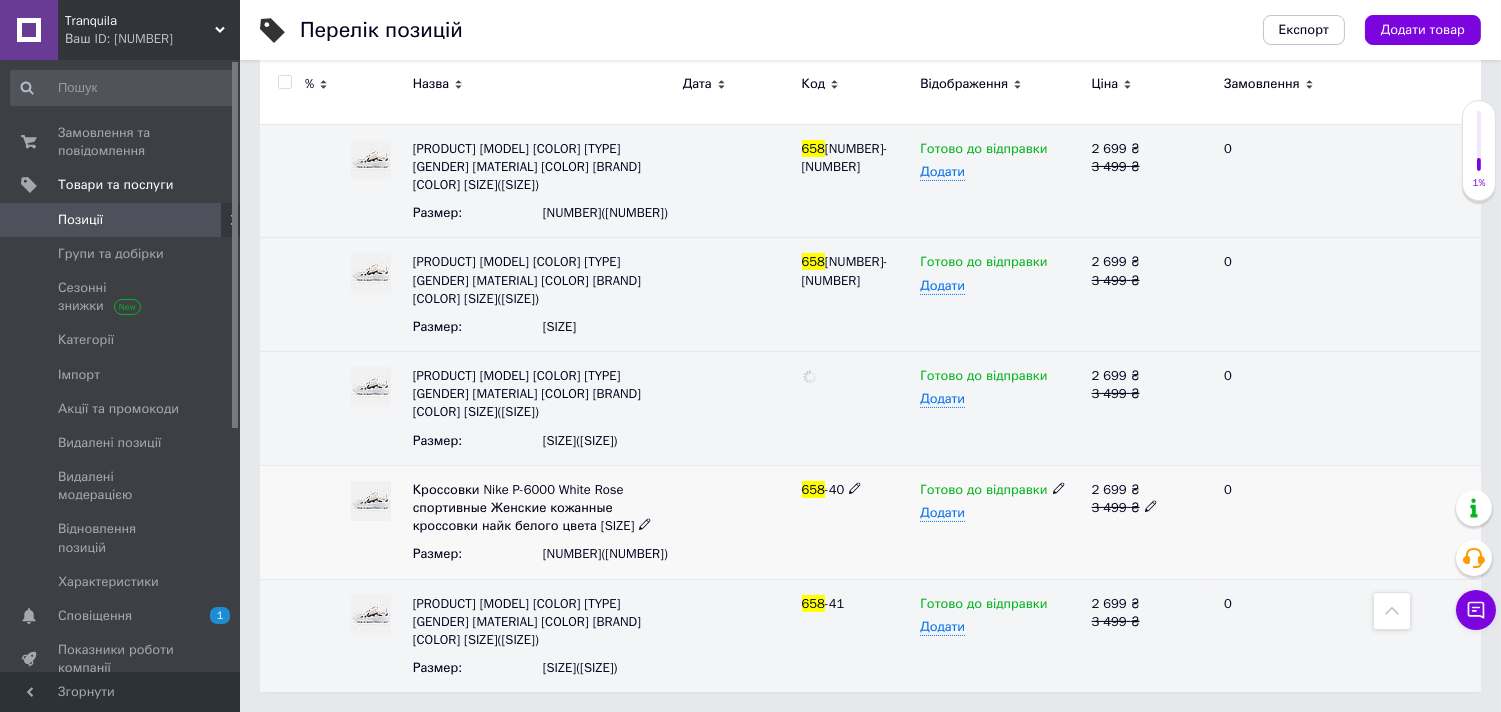 click 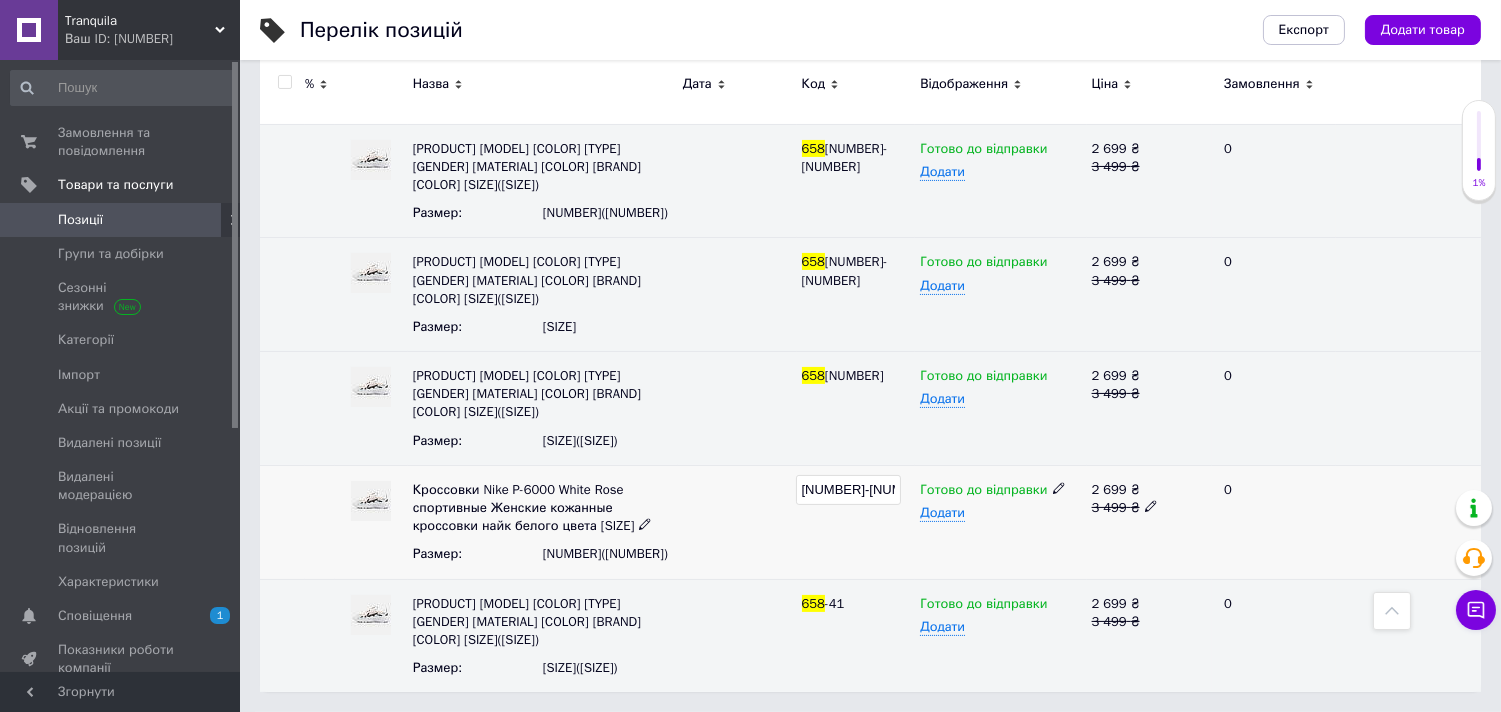 click on "[NUMBER]-[NUMBER]" at bounding box center (849, 490) 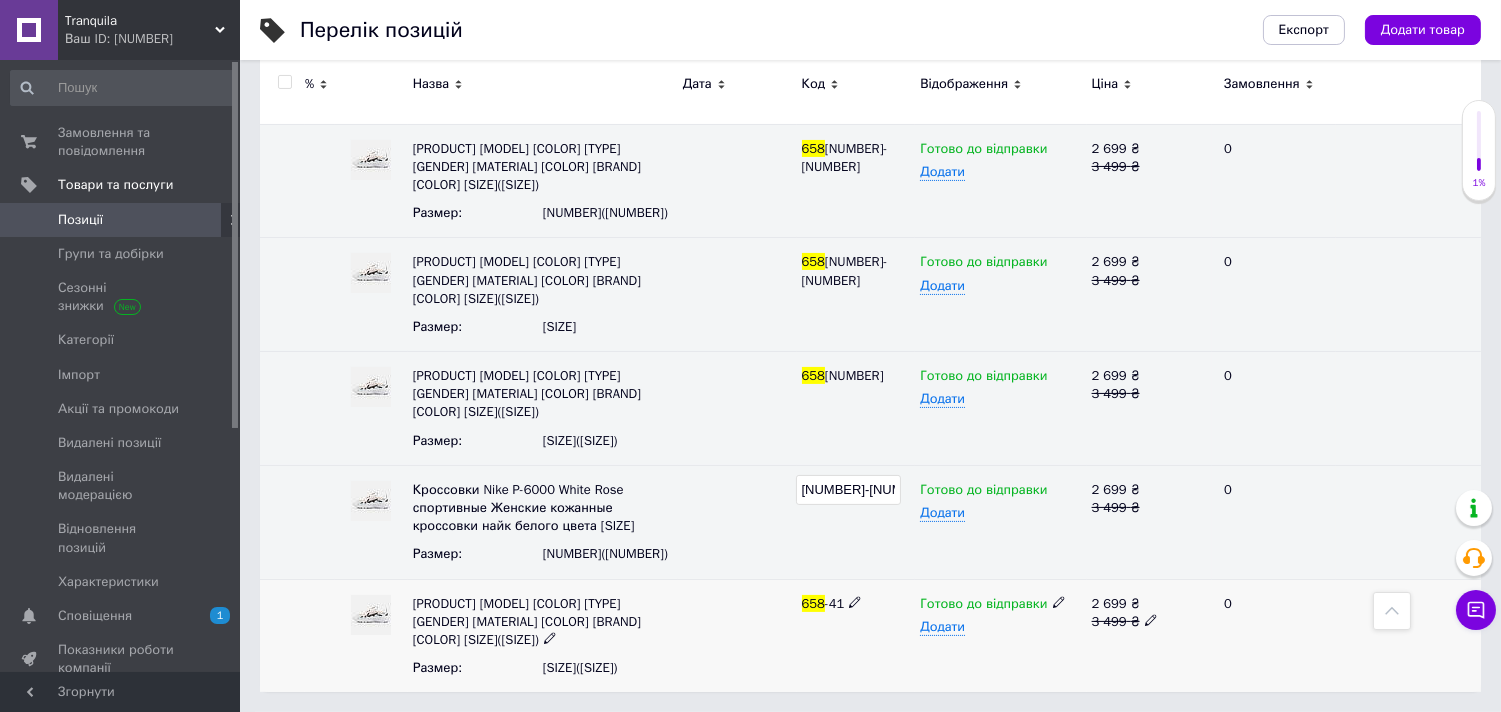 type on "[NUMBER]-[NUMBER]" 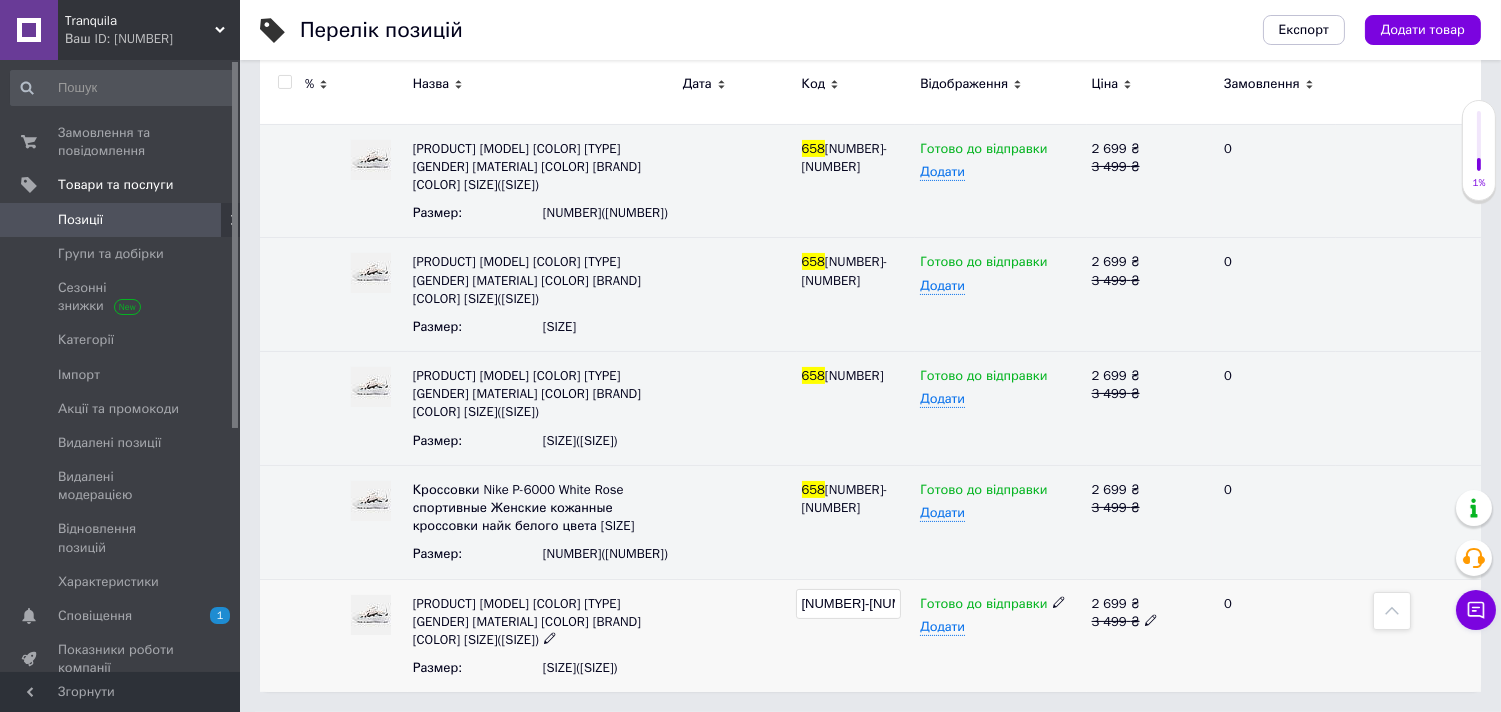 click on "[NUMBER]-[NUMBER]" at bounding box center (849, 604) 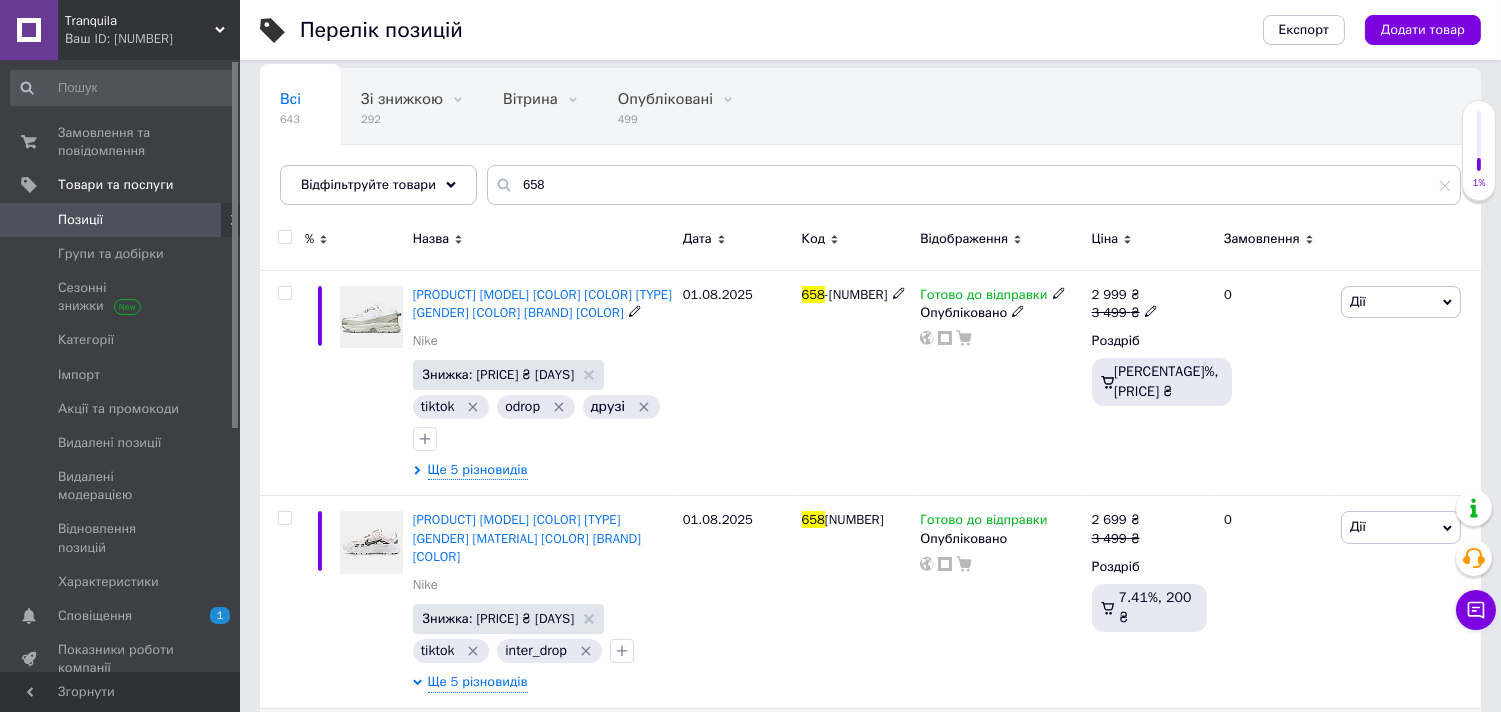 scroll, scrollTop: 0, scrollLeft: 0, axis: both 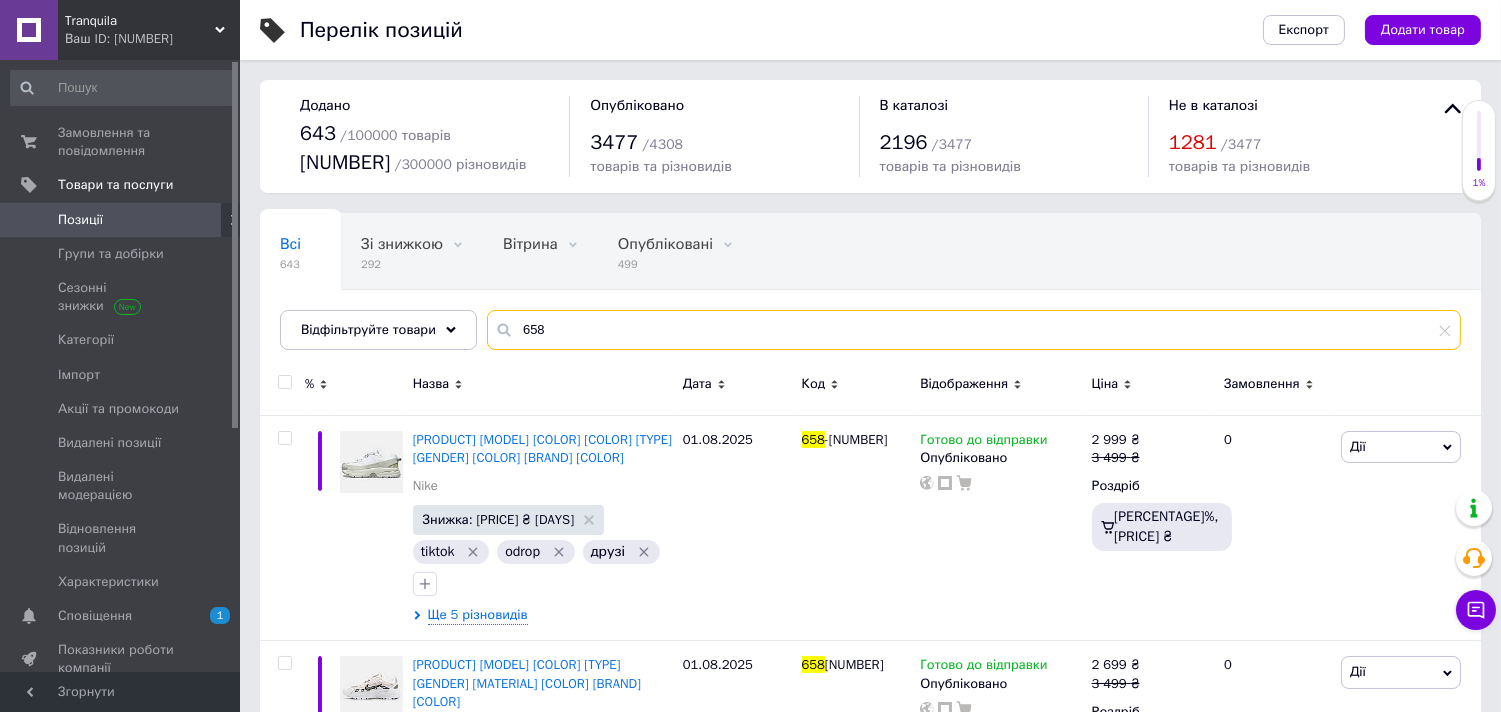click on "658" at bounding box center (974, 330) 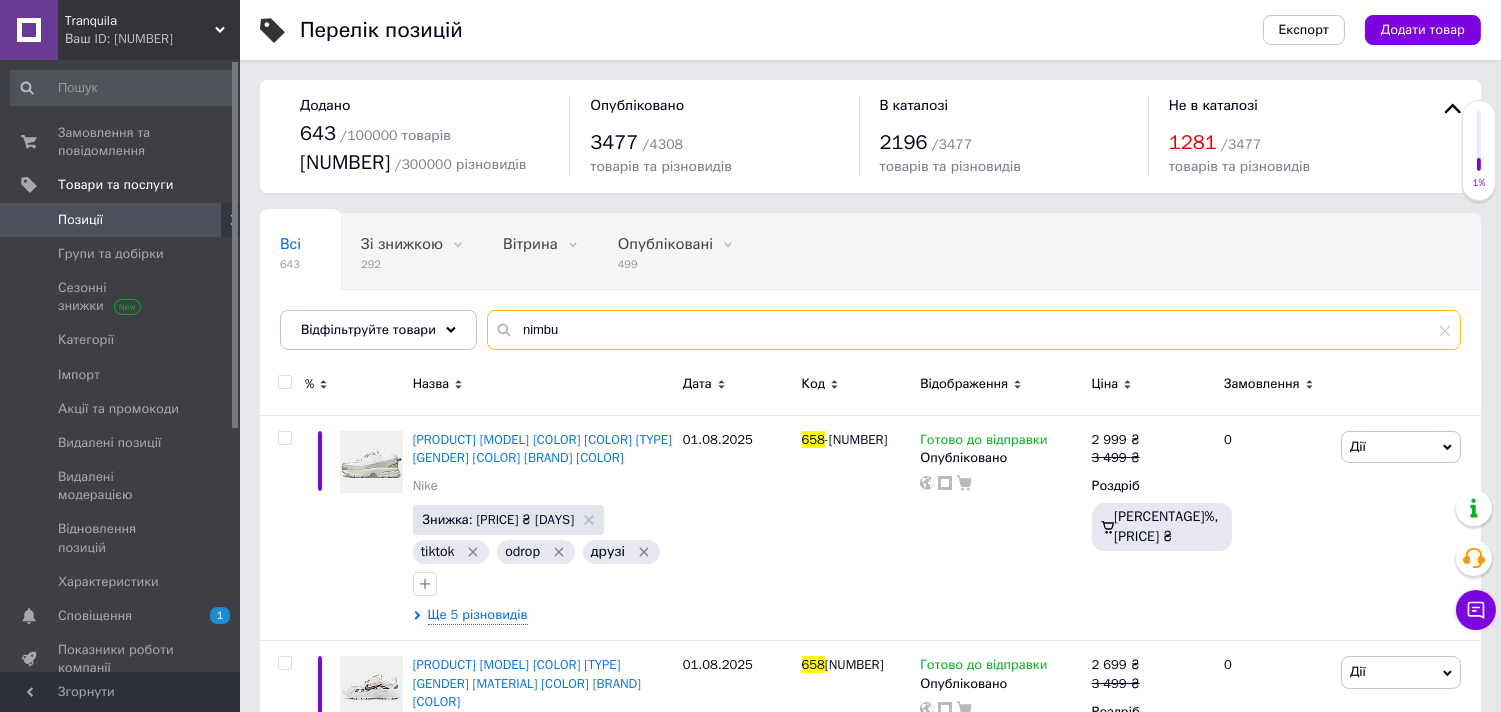 type on "[USERNAME]" 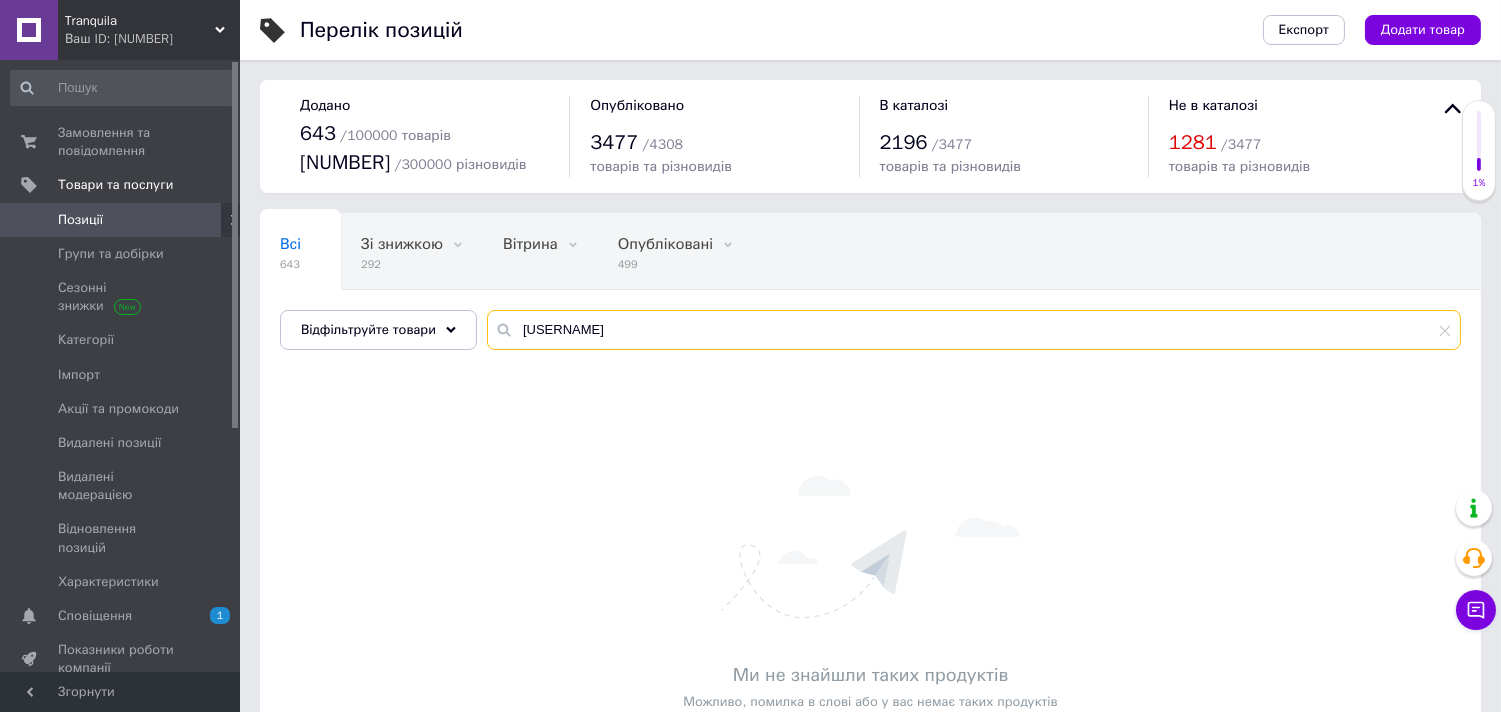 drag, startPoint x: 581, startPoint y: 332, endPoint x: 511, endPoint y: 316, distance: 71.80529 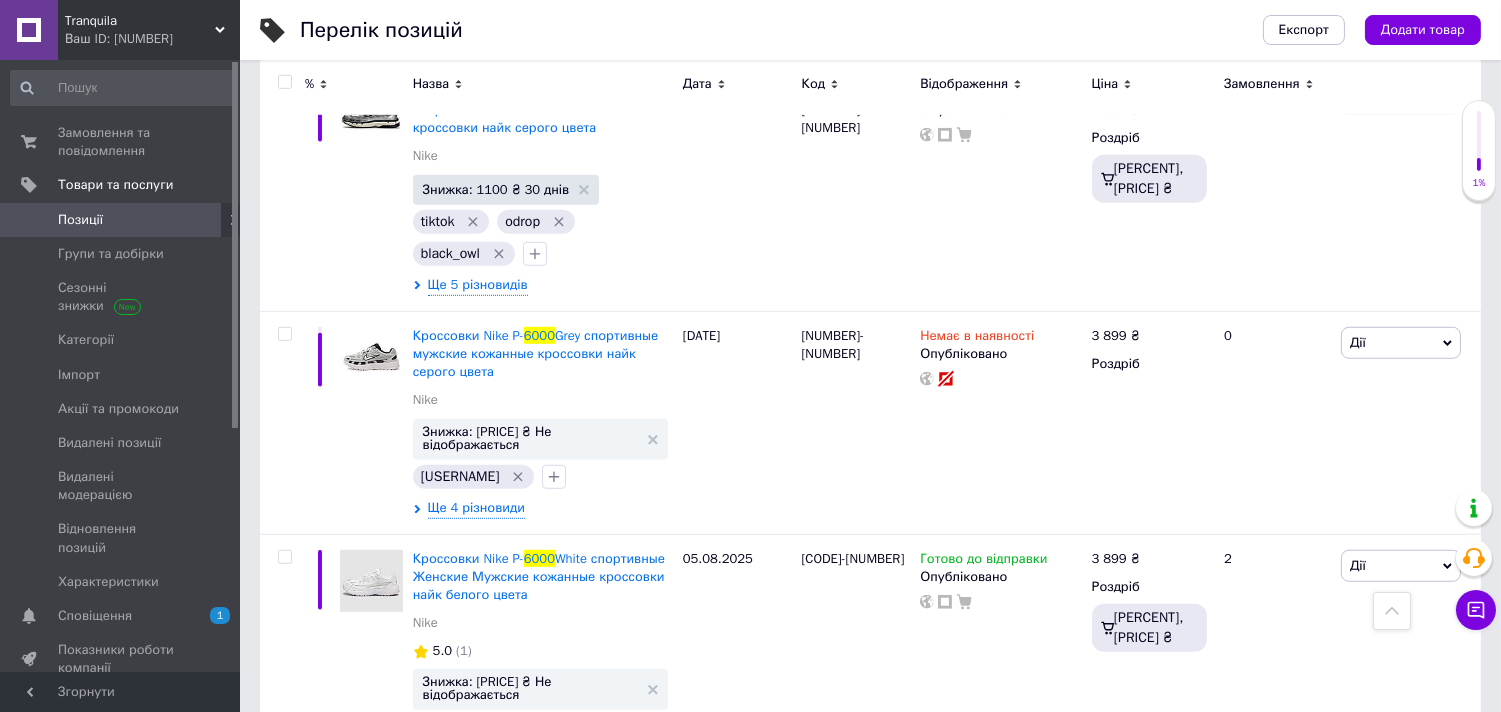 scroll, scrollTop: 2444, scrollLeft: 0, axis: vertical 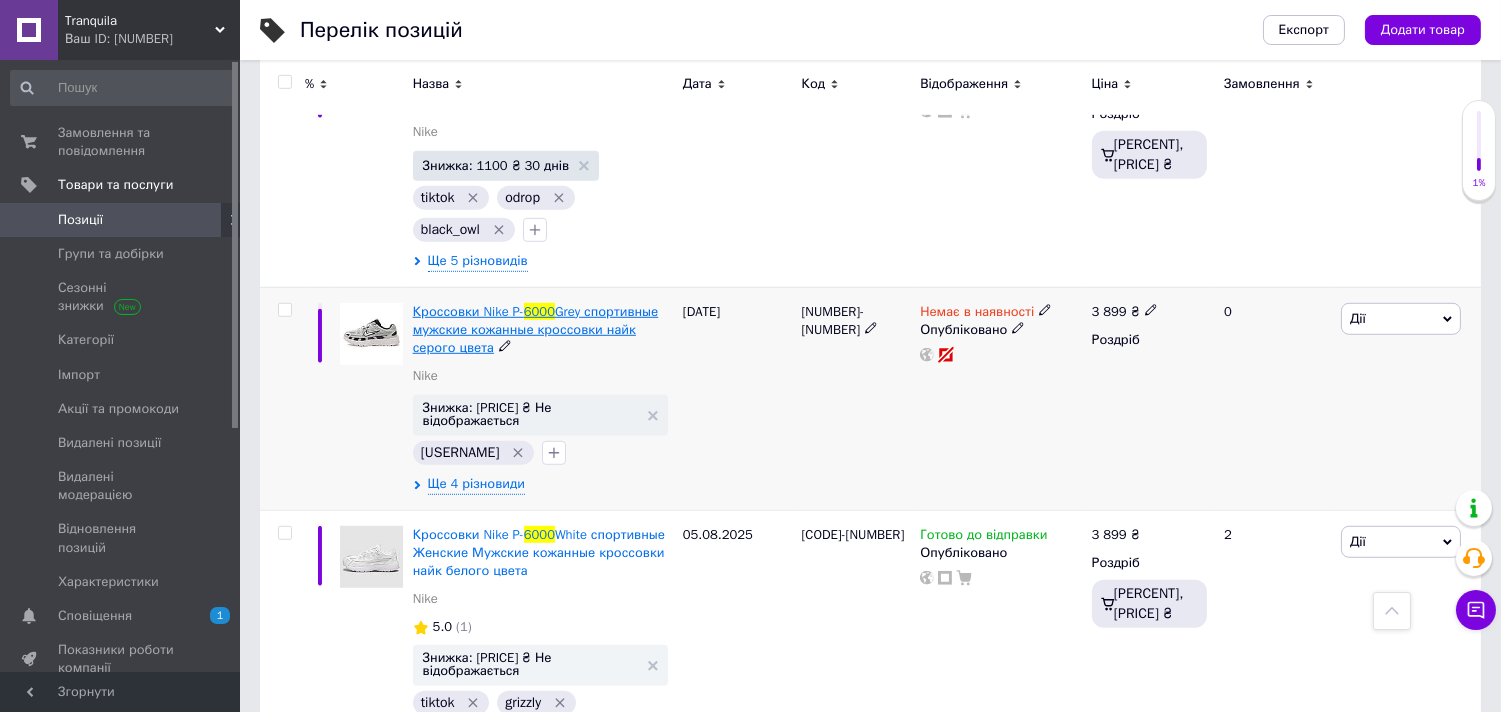 type on "6000" 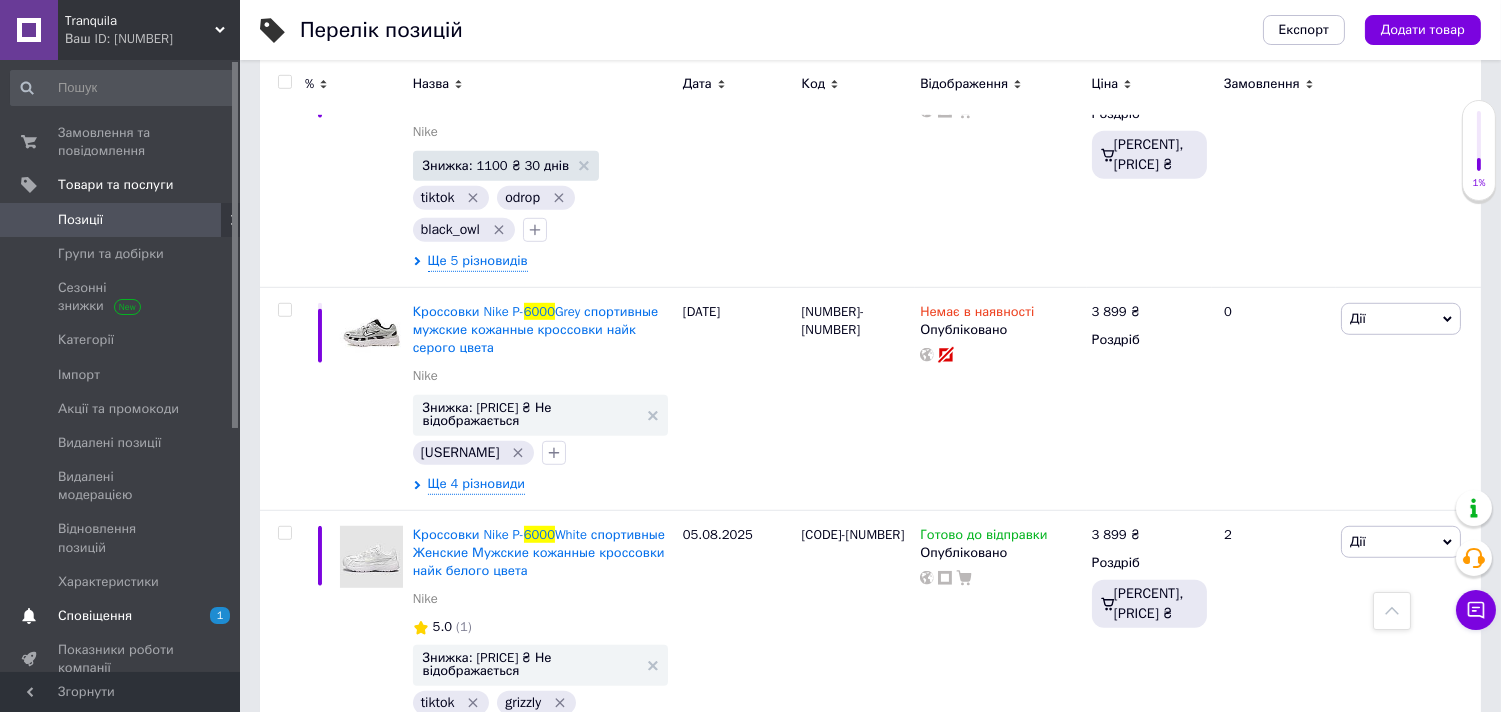 click on "Сповіщення" at bounding box center [95, 616] 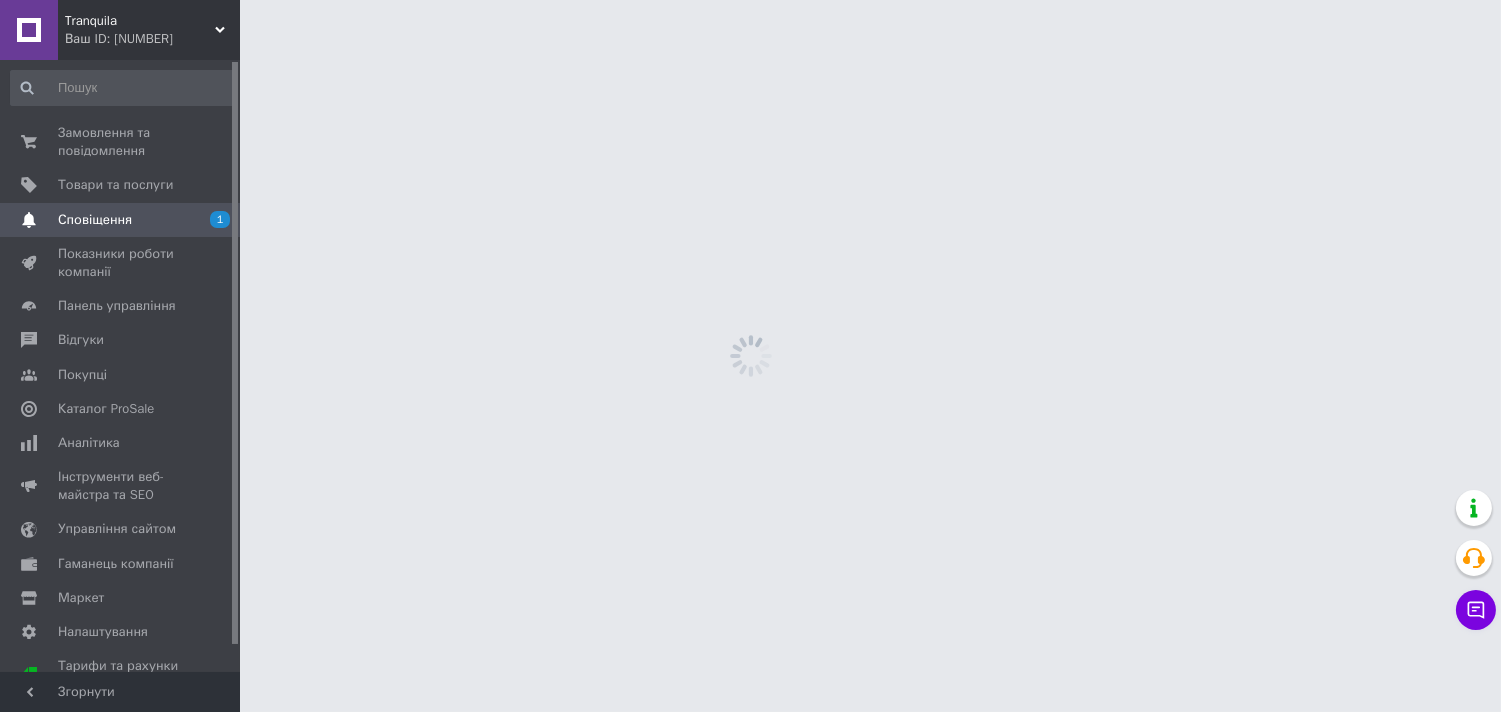 scroll, scrollTop: 0, scrollLeft: 0, axis: both 